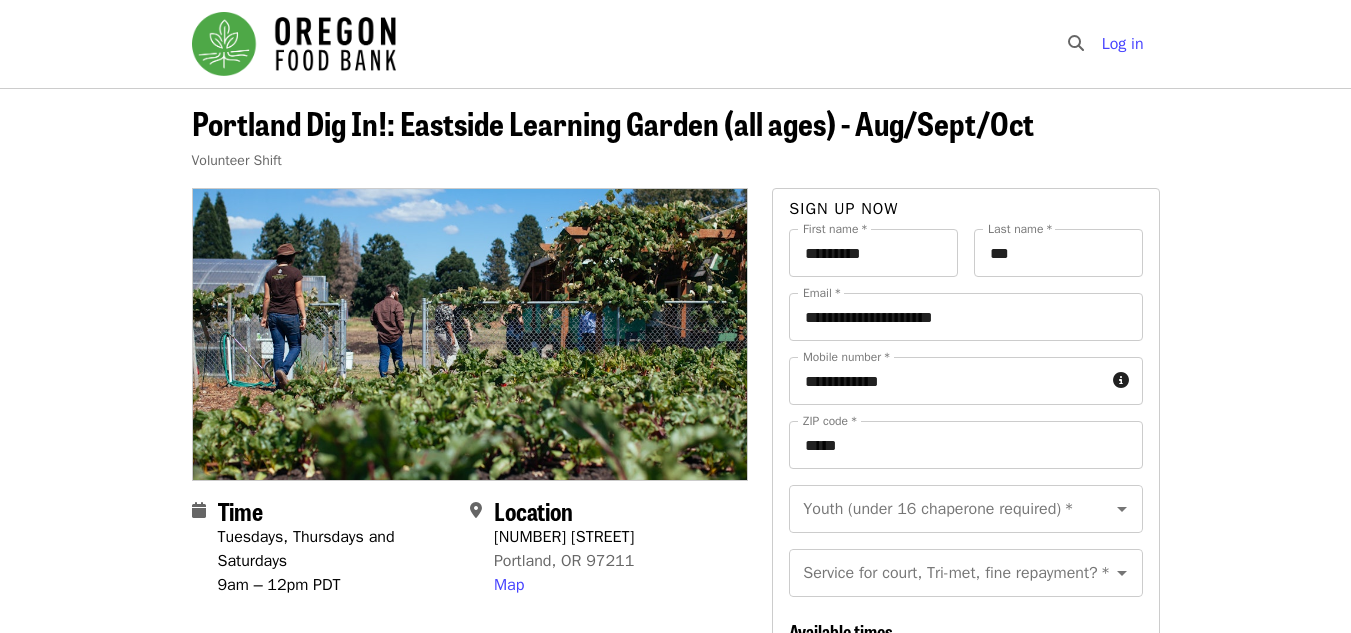 scroll, scrollTop: 0, scrollLeft: 0, axis: both 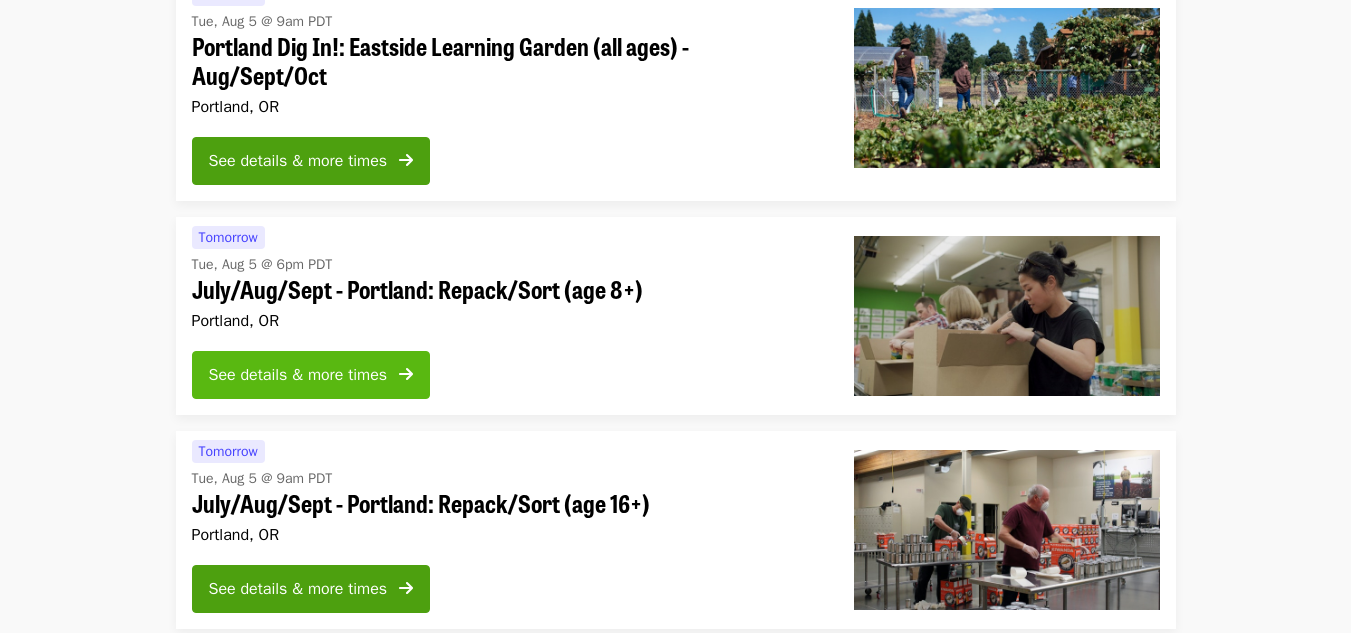 click at bounding box center (406, 374) 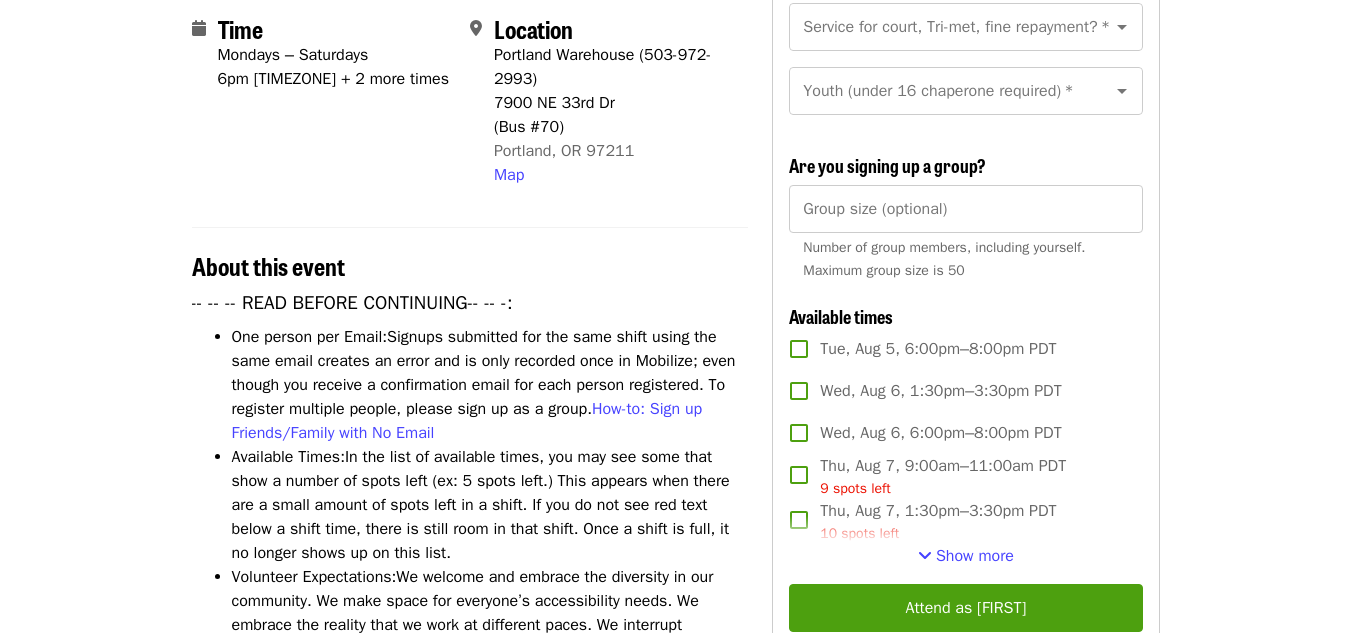 scroll, scrollTop: 480, scrollLeft: 0, axis: vertical 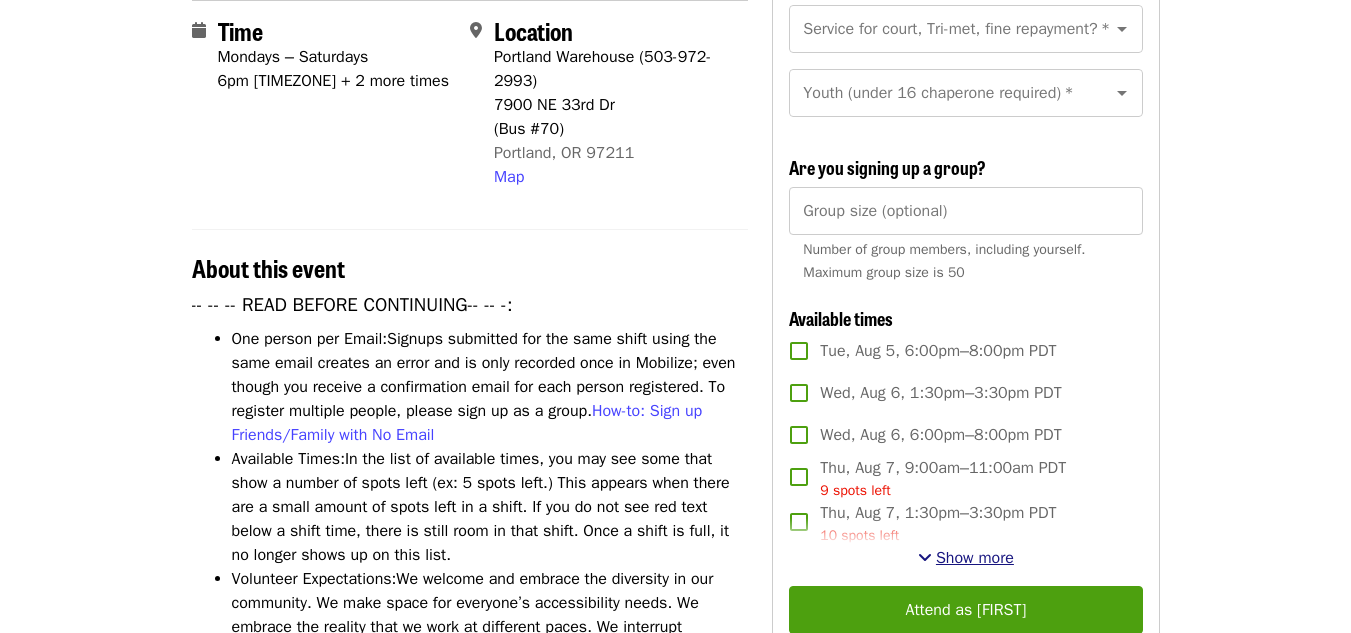 click on "Show more" at bounding box center (975, 558) 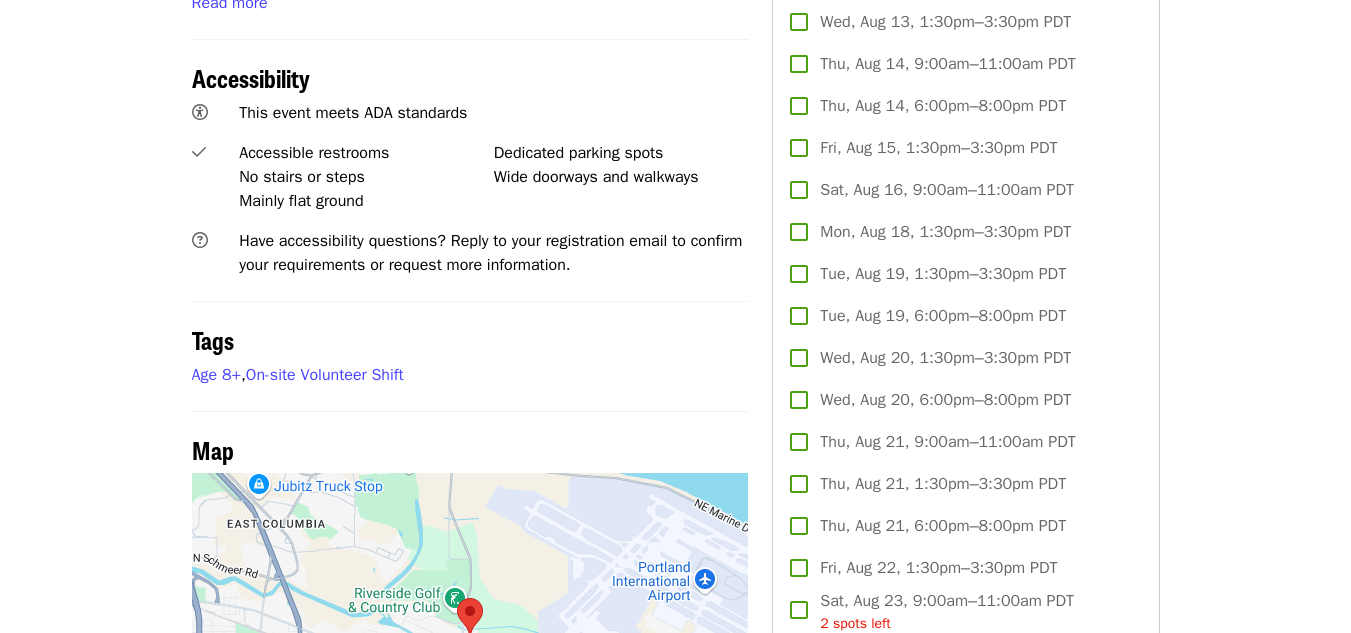 scroll, scrollTop: 1248, scrollLeft: 0, axis: vertical 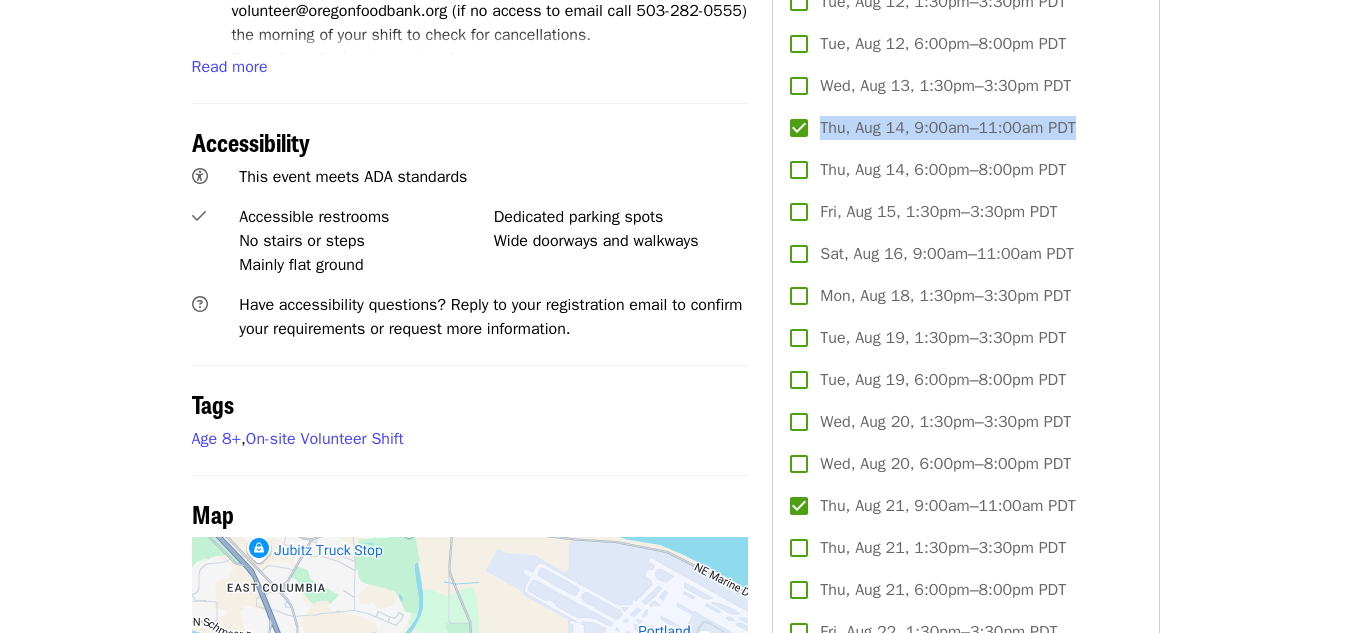 drag, startPoint x: 1091, startPoint y: 144, endPoint x: 821, endPoint y: 166, distance: 270.8948 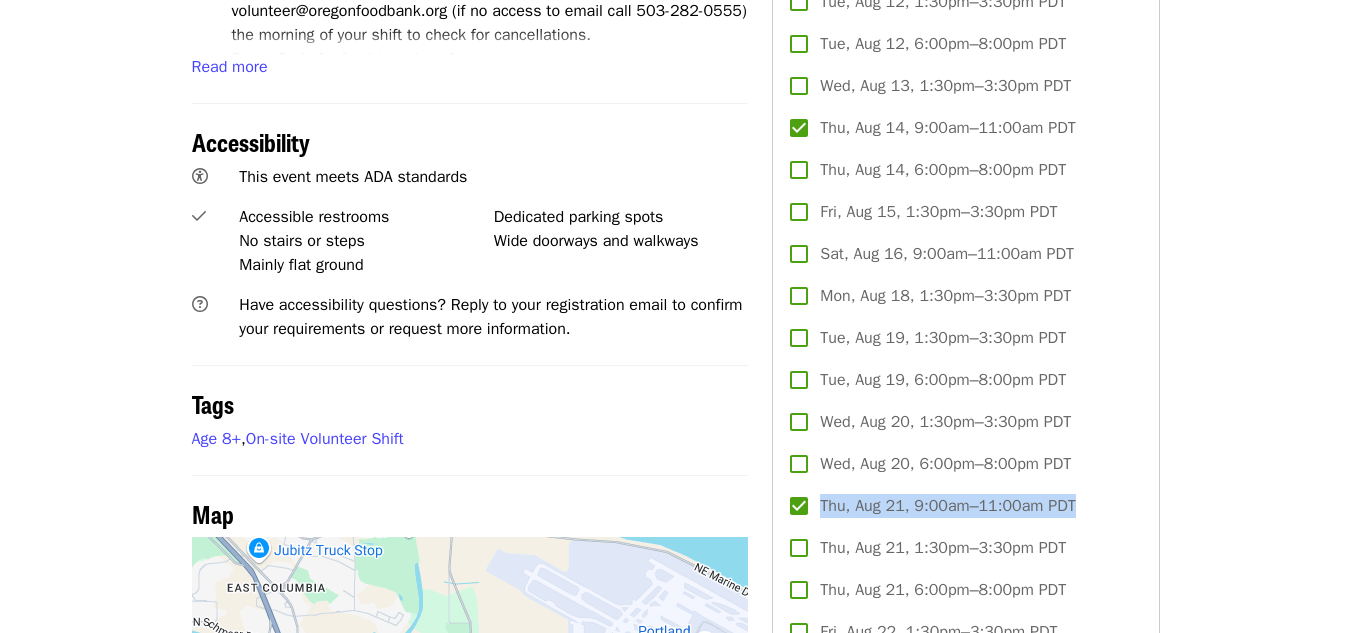 drag, startPoint x: 1084, startPoint y: 538, endPoint x: 824, endPoint y: 542, distance: 260.03076 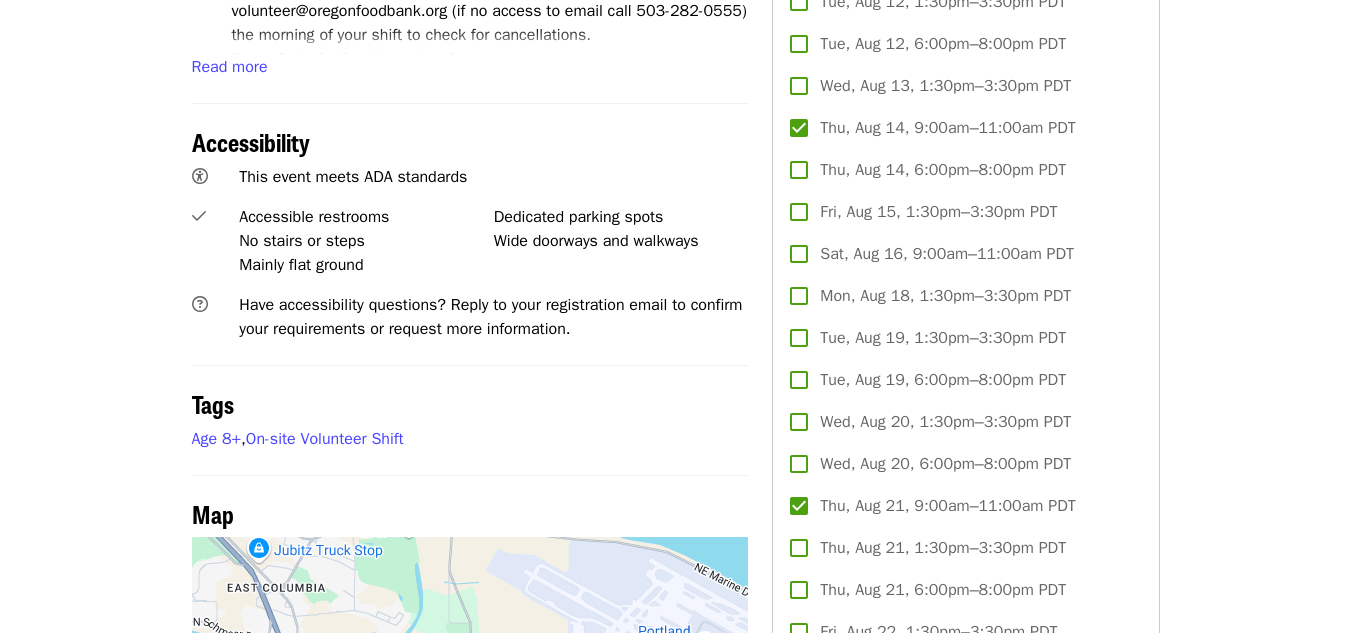 click on "July/Aug/Sept - [CITY]: Repack/Sort (age 8+) Highest Priority Volunteer Shift Time Mondays – Saturdays 6pm [TIMEZONE] + 2 more times Location [CITY] Warehouse ([PHONE]) [NUMBER] [STREET] (Bus #70) [CITY], [STATE] [POSTAL_CODE] Map About this event  -- -- -- READ BEFORE CONTINUING-- -- -:
One person per Email:  Signups submitted for the same shift using the same email creates an error and is only recorded once in Mobilize; even though you receive a confirmation email for each person registered. To register multiple people, please sign up as a group.  How-to: Sign up Friends/Family with No Email
Available Times:  In the list of available times, you may see some that show a number of spots left (ex: 5 spots left.) This appears when there are a small amount of spots left in a shift. If you do not see red text below a shift time, there is still room in that shift. Once a shift is full, it no longer shows up on this list.
Volunteer Expectations: Volunteer Agreement Policy
Inclement weather:" at bounding box center [675, 1098] 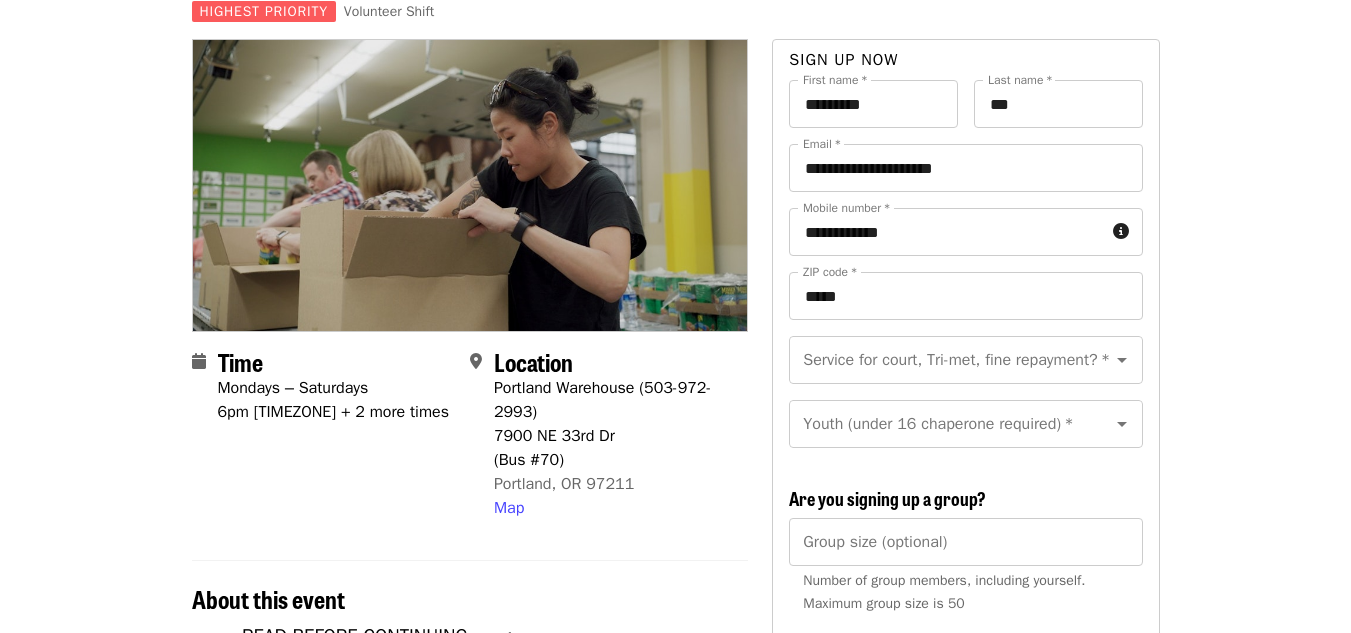 scroll, scrollTop: 141, scrollLeft: 0, axis: vertical 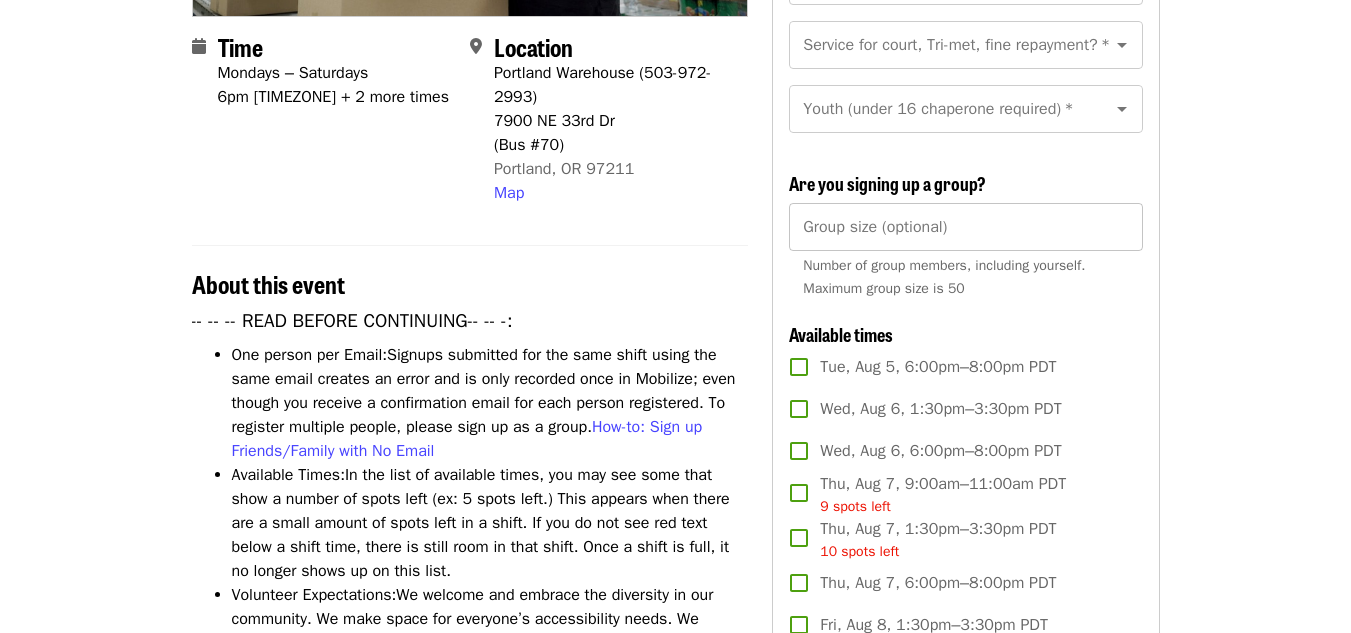 type on "*" 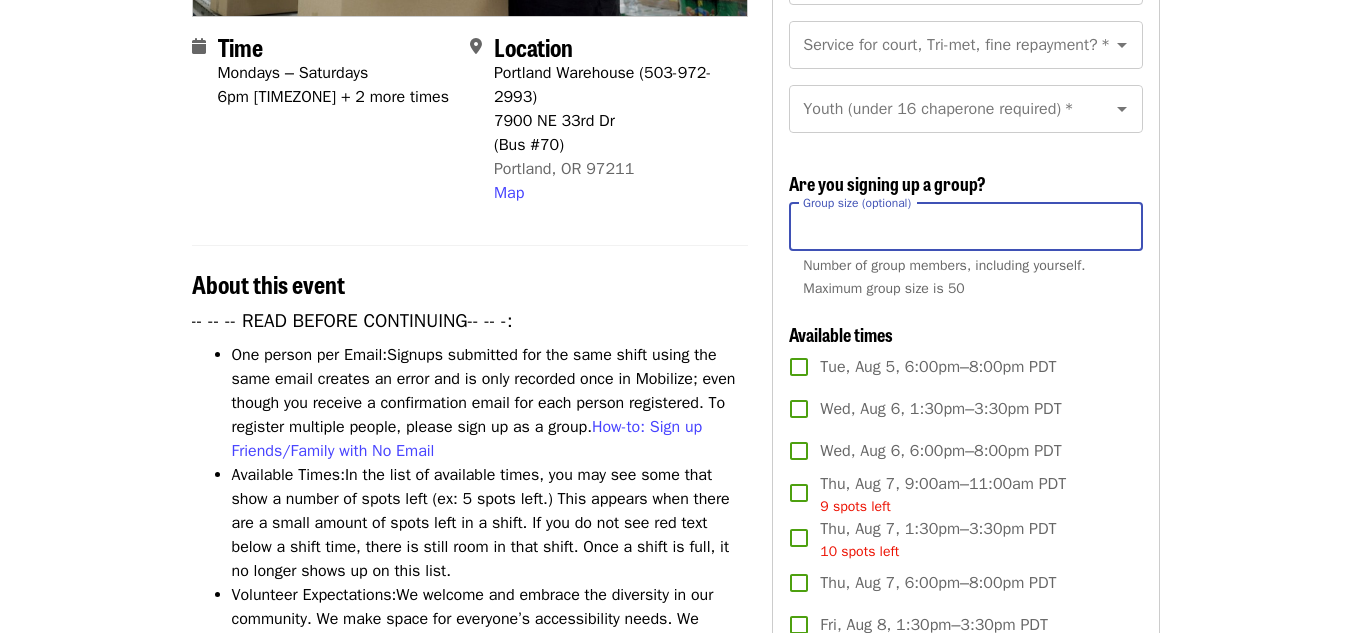 type on "*" 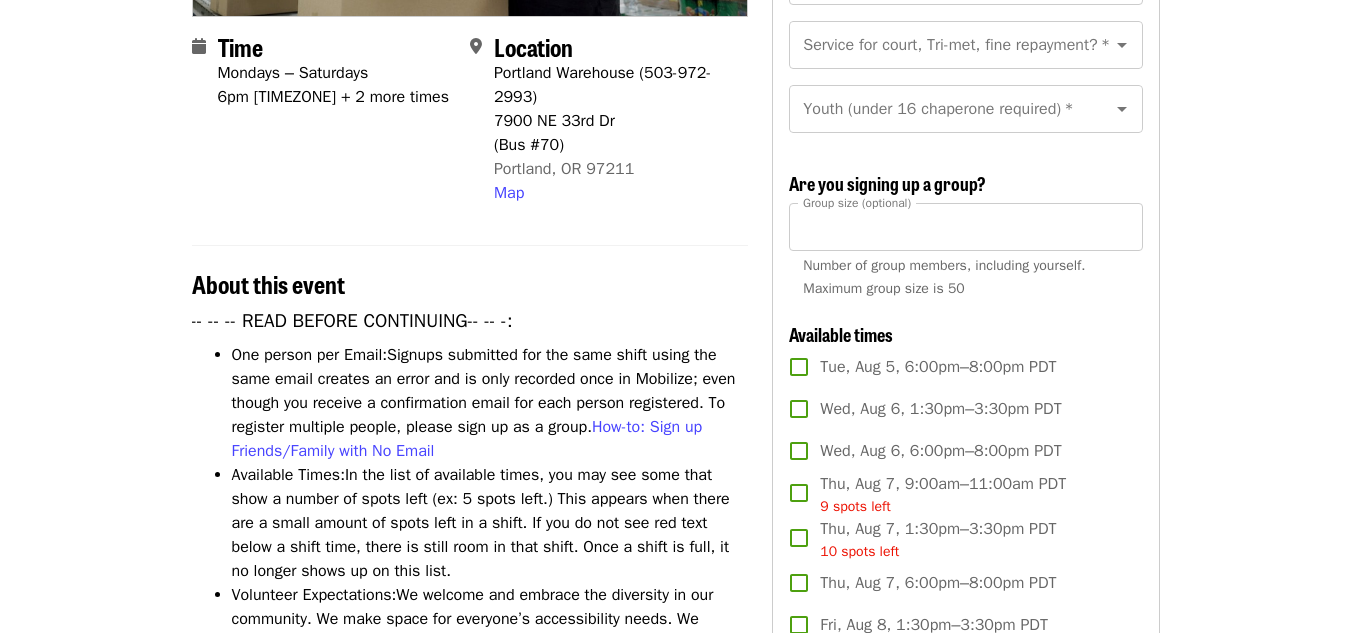 click on "July/Aug/Sept - [CITY]: Repack/Sort (age 8+) Highest Priority Volunteer Shift Time Mondays – Saturdays 6pm [TIMEZONE] + 2 more times Location [CITY] Warehouse ([PHONE]) [NUMBER] [STREET] (Bus #70) [CITY], [STATE] [POSTAL_CODE] Map About this event  -- -- -- READ BEFORE CONTINUING-- -- -:
One person per Email:  Signups submitted for the same shift using the same email creates an error and is only recorded once in Mobilize; even though you receive a confirmation email for each person registered. To register multiple people, please sign up as a group.  How-to: Sign up Friends/Family with No Email
Available Times:  In the list of available times, you may see some that show a number of spots left (ex: 5 spots left.) This appears when there are a small amount of spots left in a shift. If you do not see red text below a shift time, there is still room in that shift. Once a shift is full, it no longer shows up on this list.
Volunteer Expectations: Volunteer Agreement Policy
Inclement weather:" at bounding box center (675, 1850) 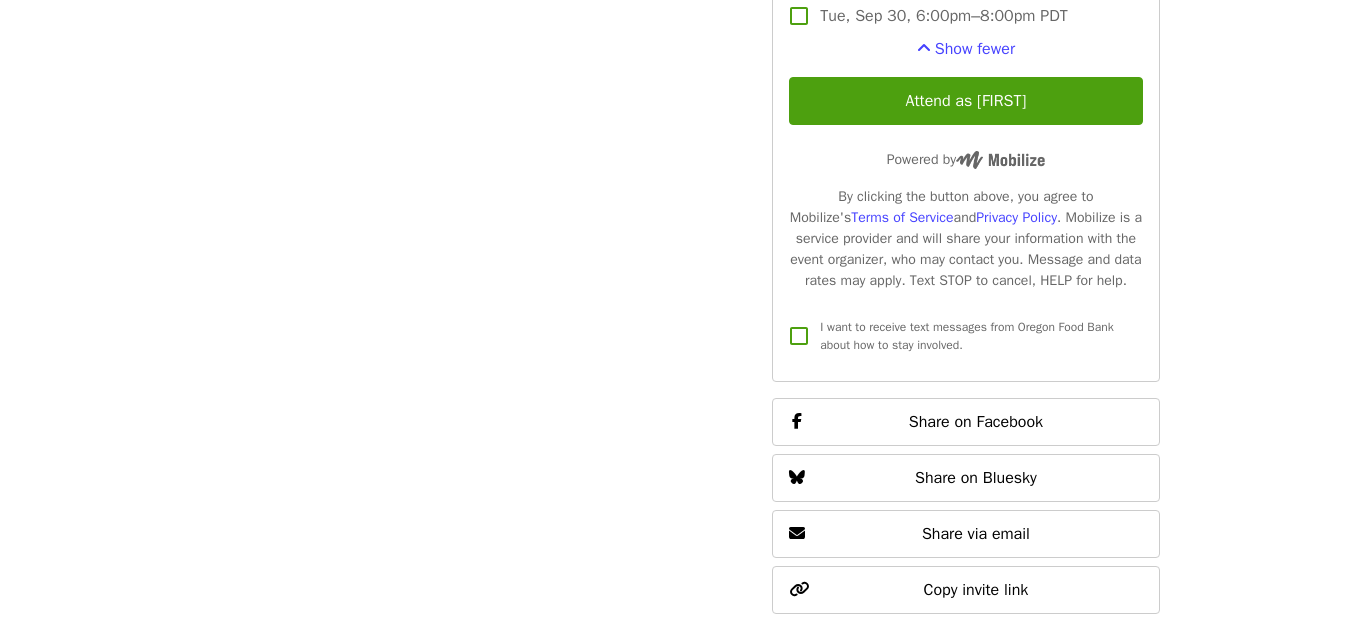 scroll, scrollTop: 3810, scrollLeft: 0, axis: vertical 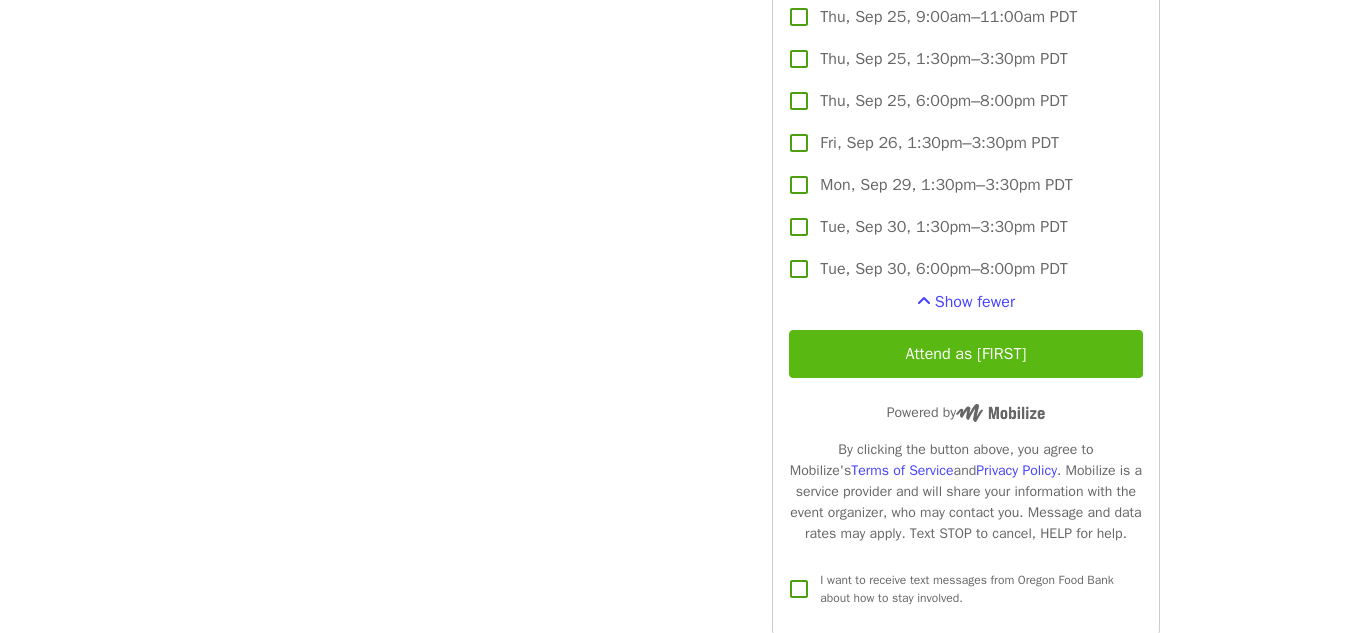 click on "Attend as [FIRST]" at bounding box center [965, 354] 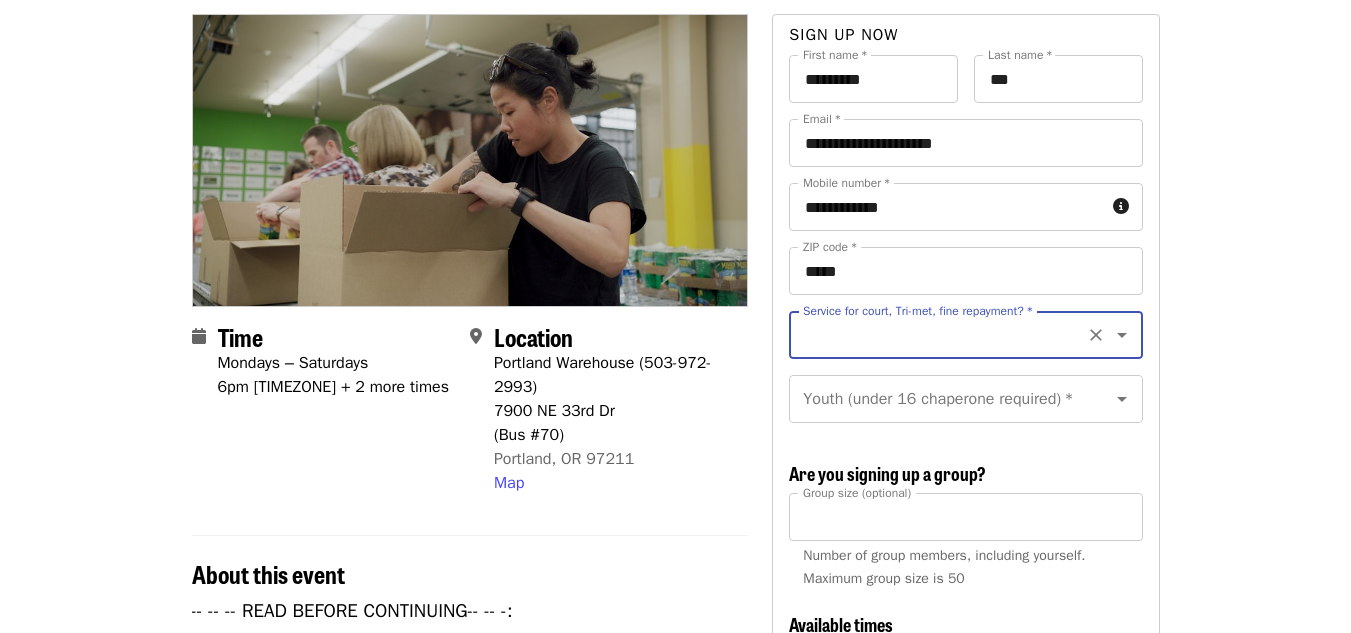 scroll, scrollTop: 166, scrollLeft: 0, axis: vertical 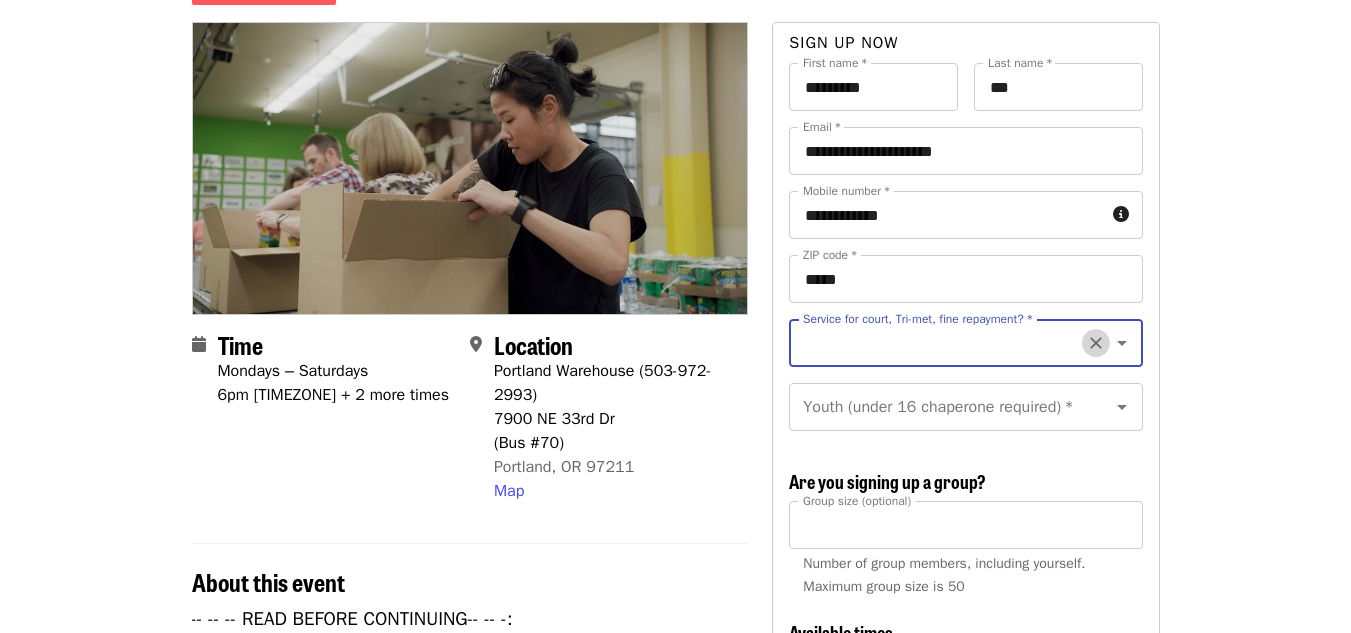 click 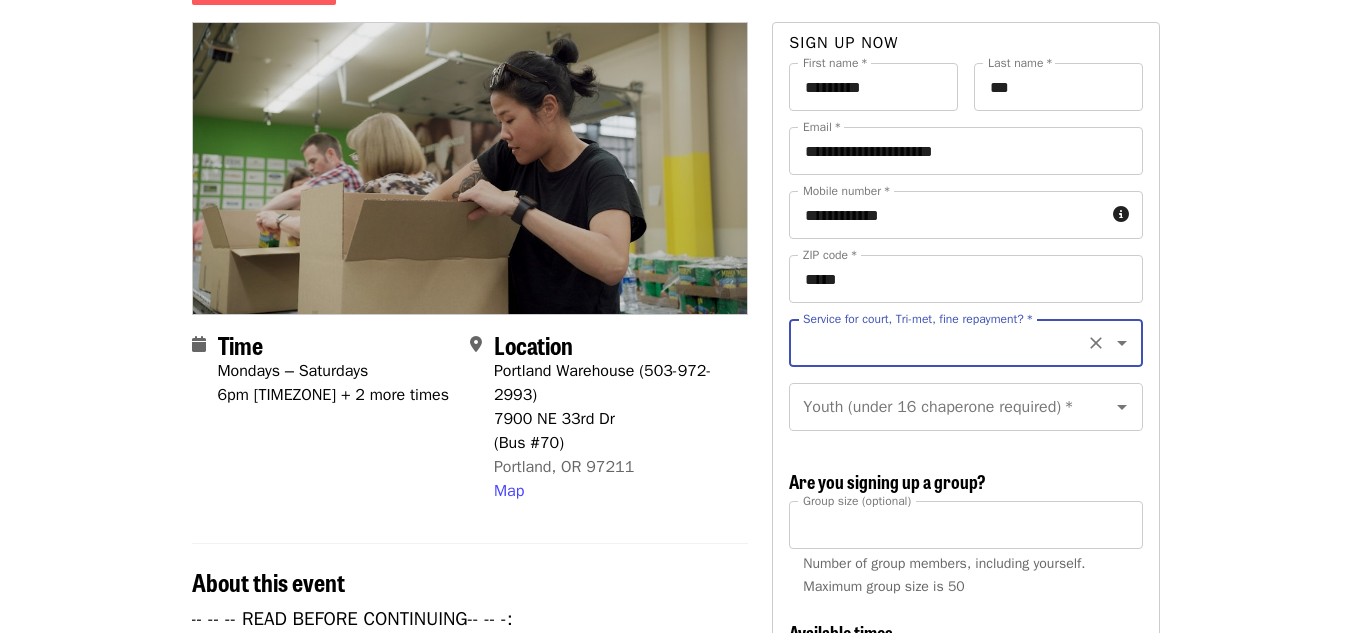 click 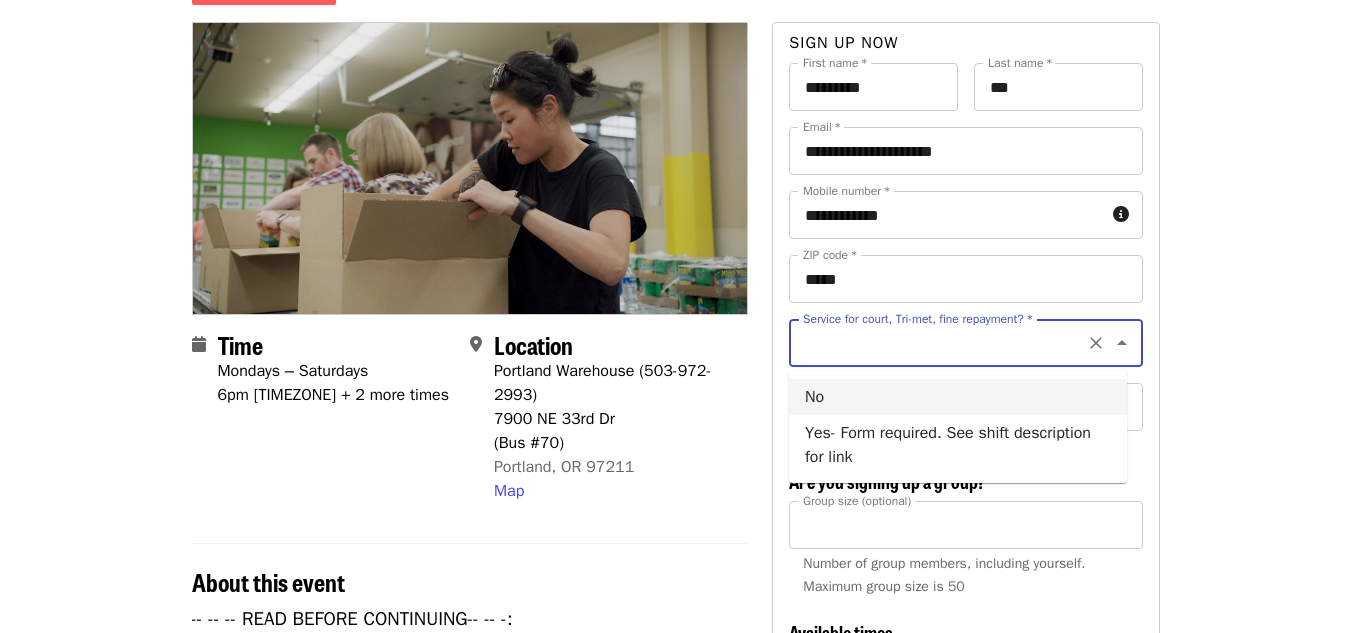 click on "No" at bounding box center (958, 397) 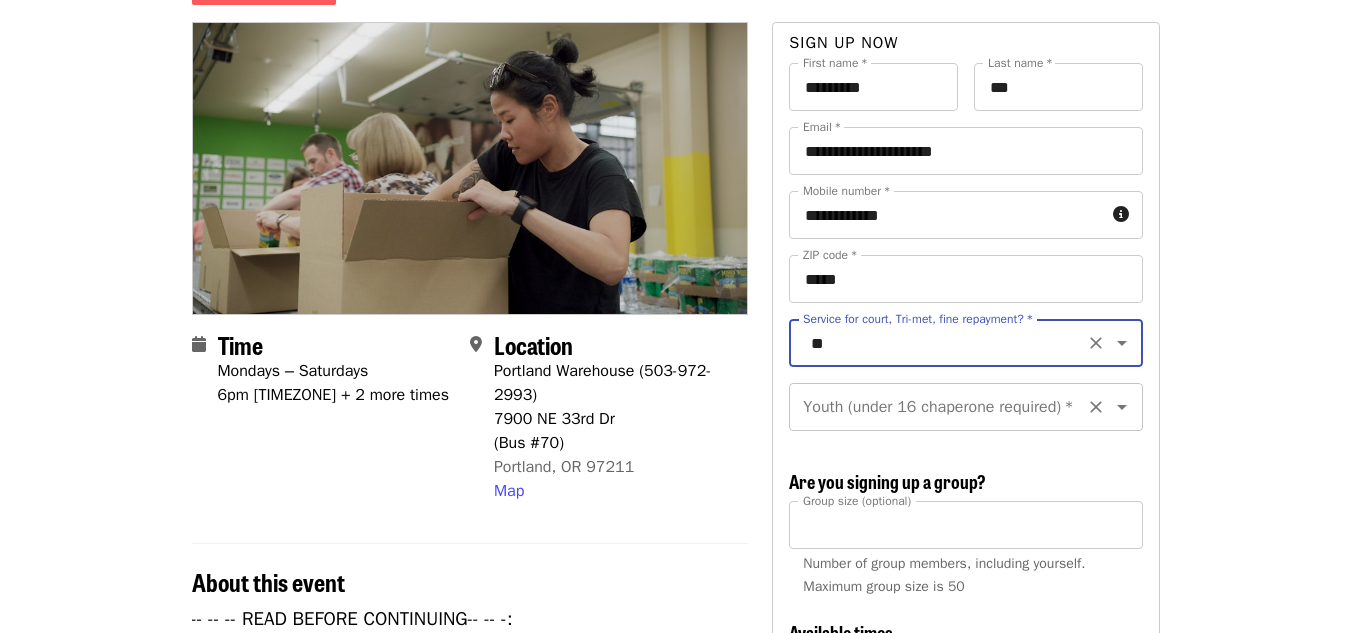 click 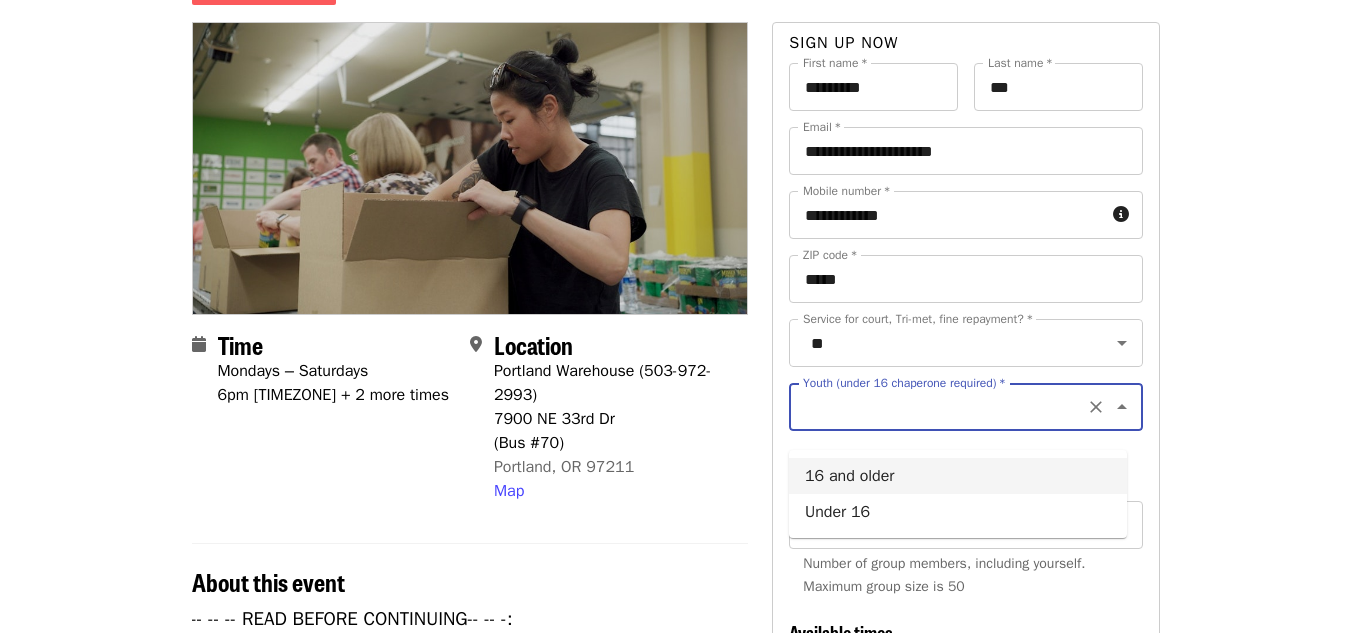 click on "16 and older" at bounding box center (958, 476) 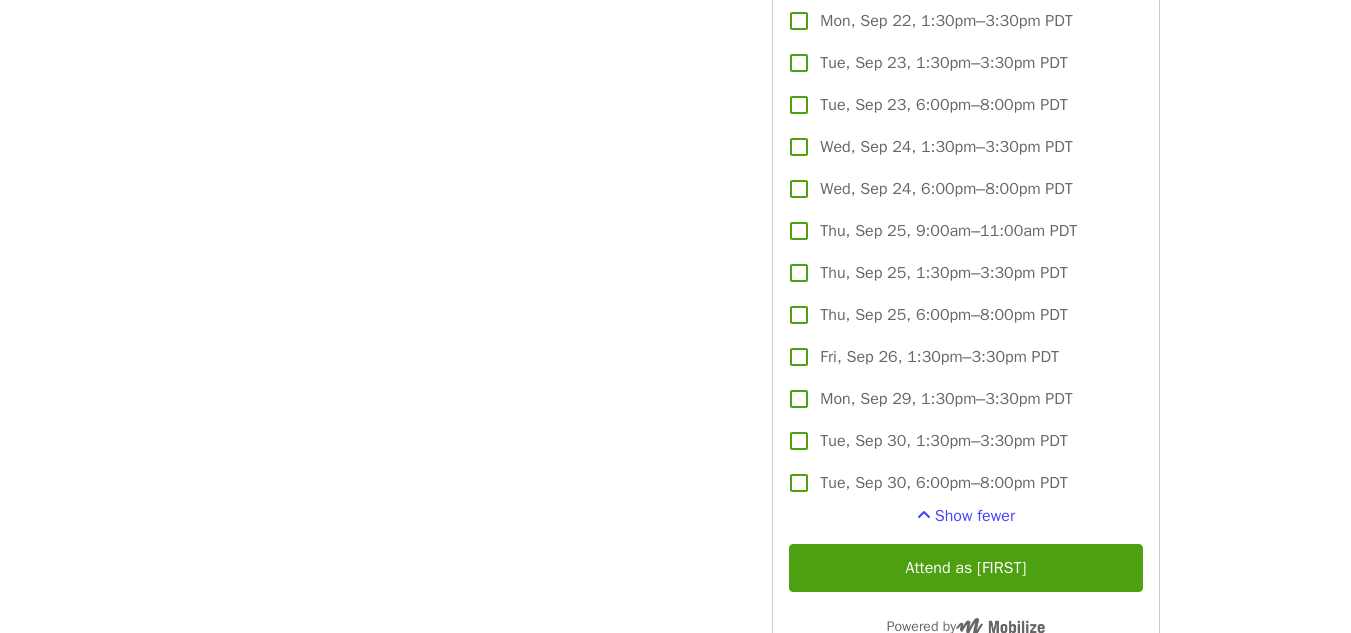 scroll, scrollTop: 3496, scrollLeft: 0, axis: vertical 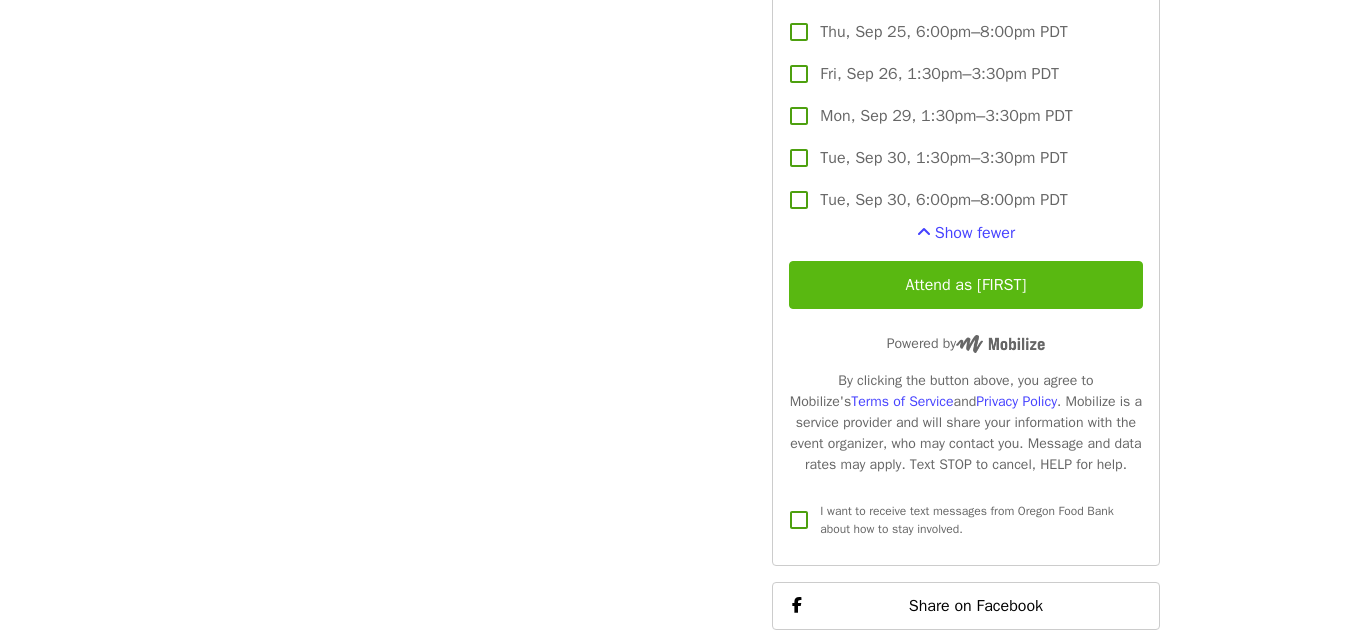 click on "Attend as [FIRST]" at bounding box center (965, 285) 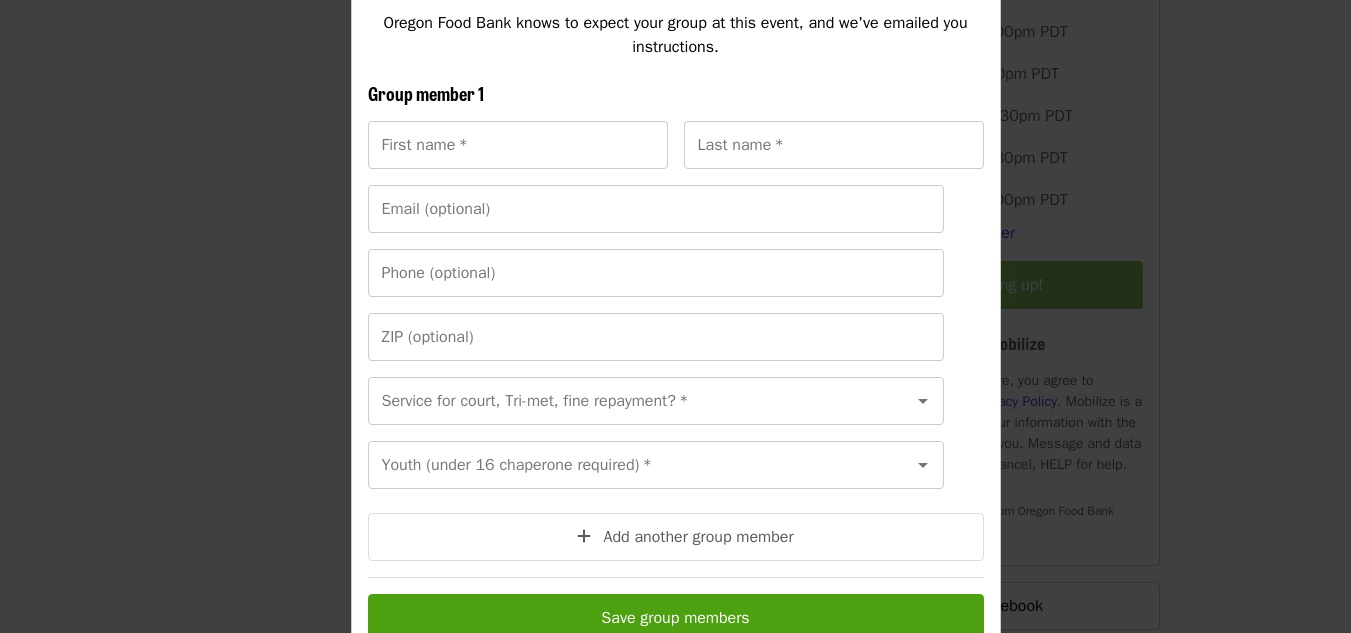 scroll, scrollTop: 310, scrollLeft: 0, axis: vertical 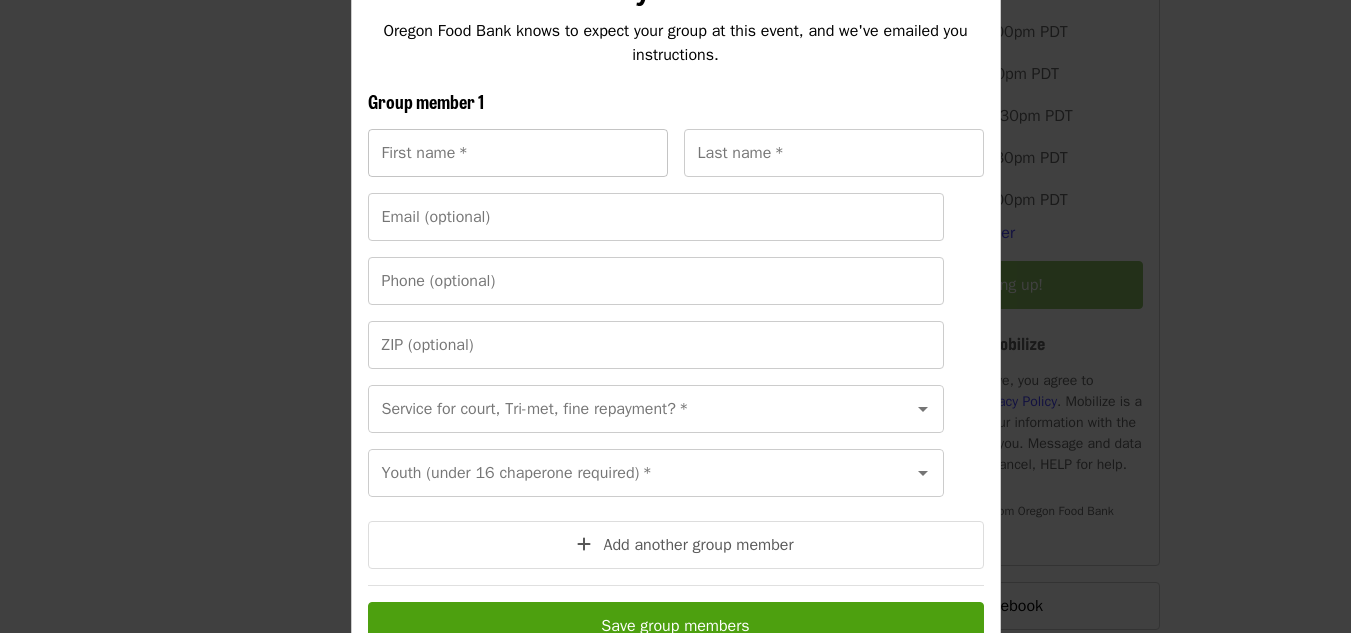 click on "First name   *" at bounding box center [518, 153] 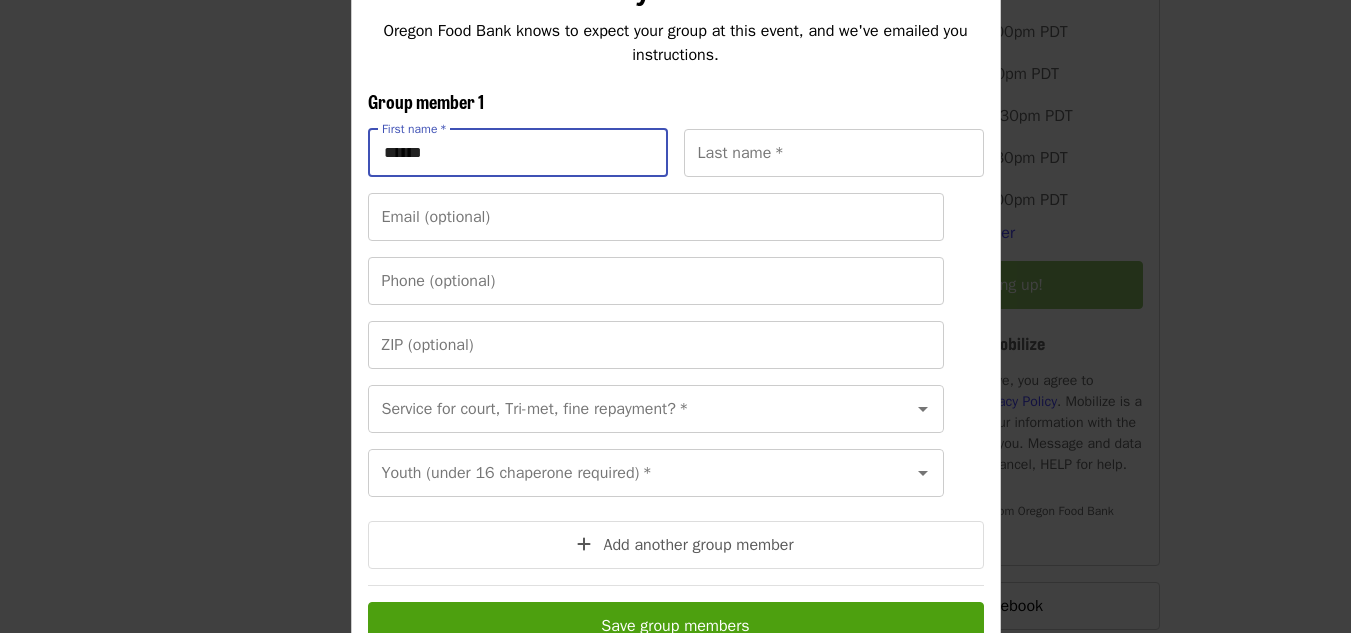 type on "******" 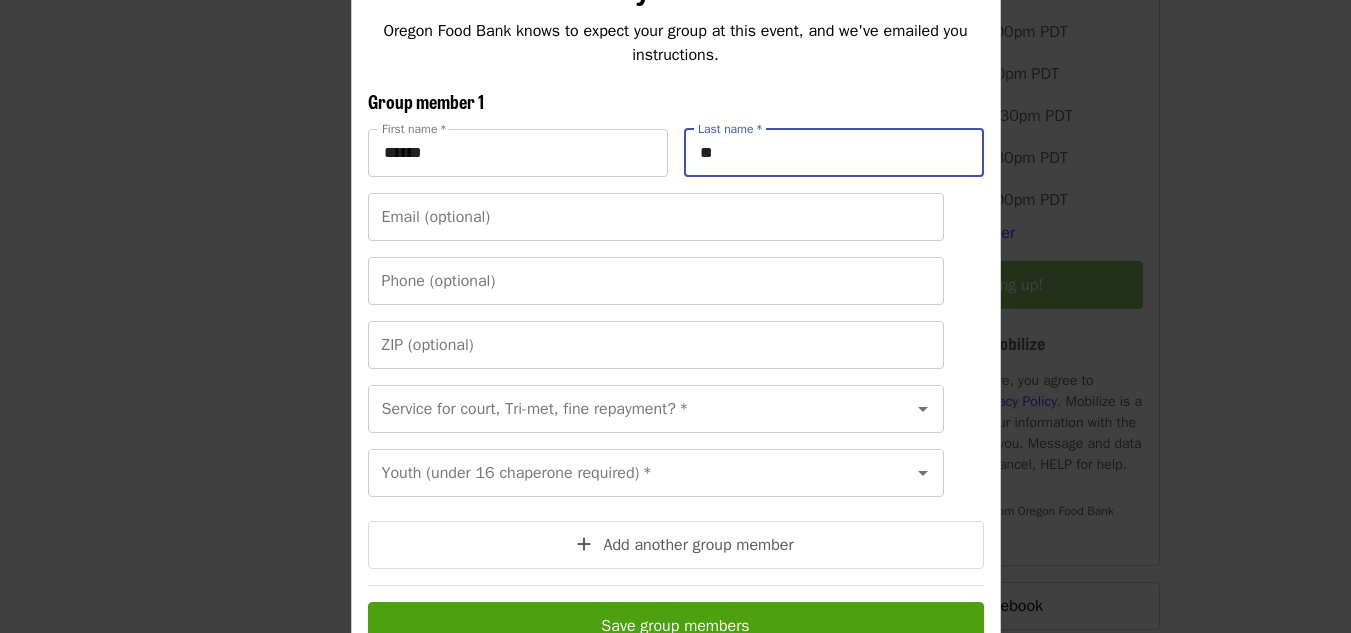 type on "*" 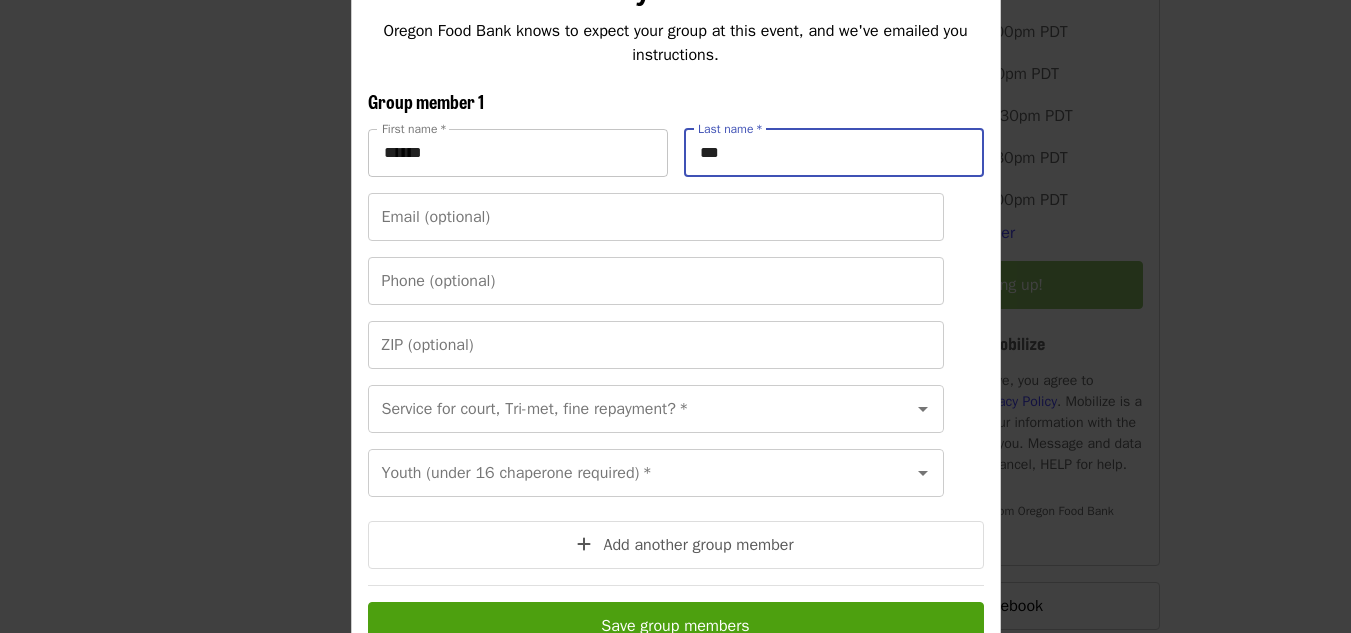 type on "***" 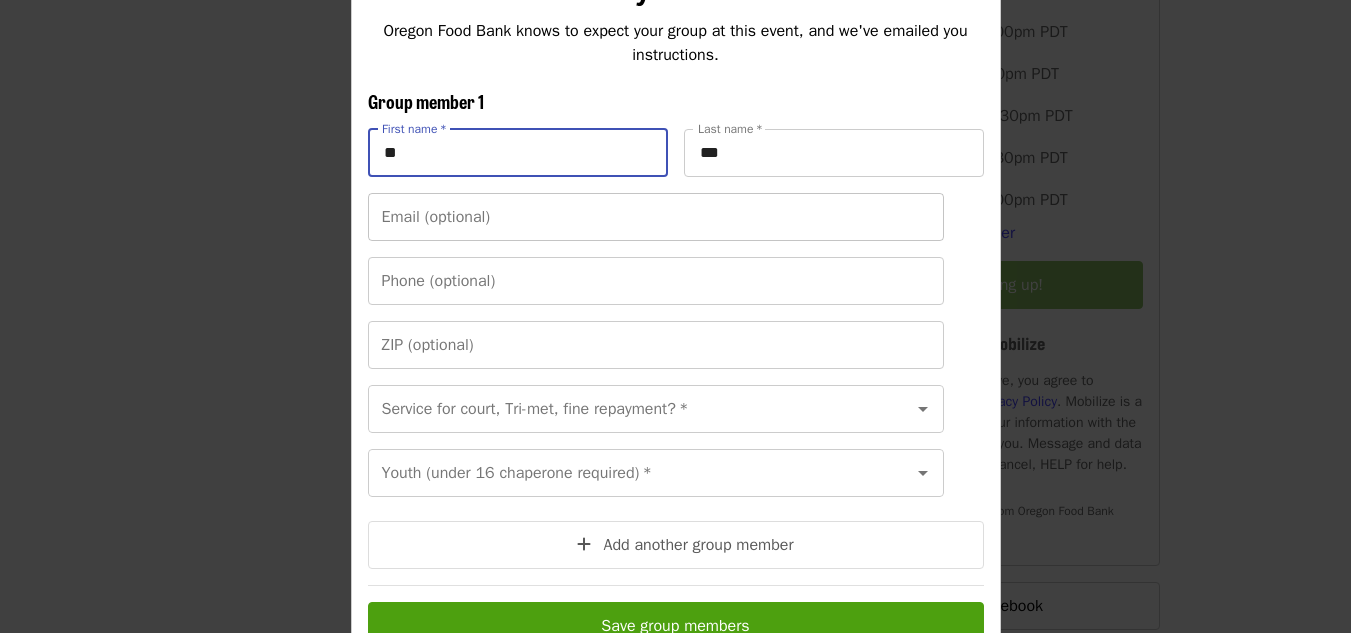 type on "**" 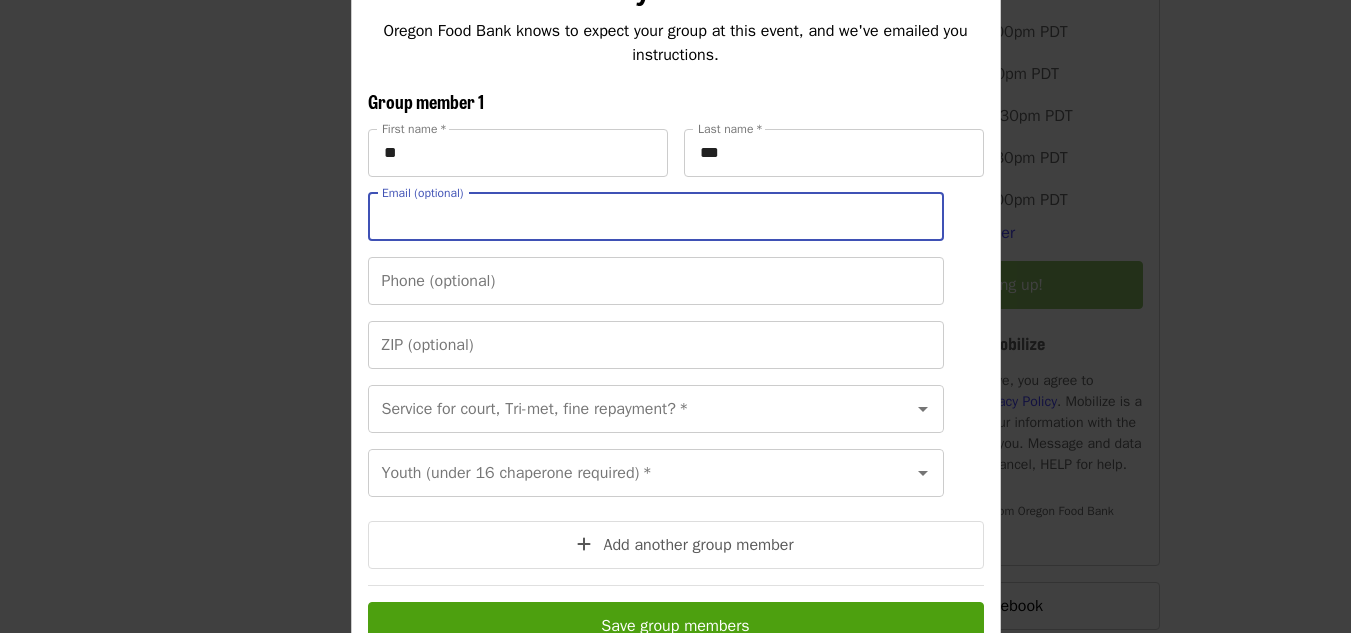 click on "Email (optional)" at bounding box center [656, 217] 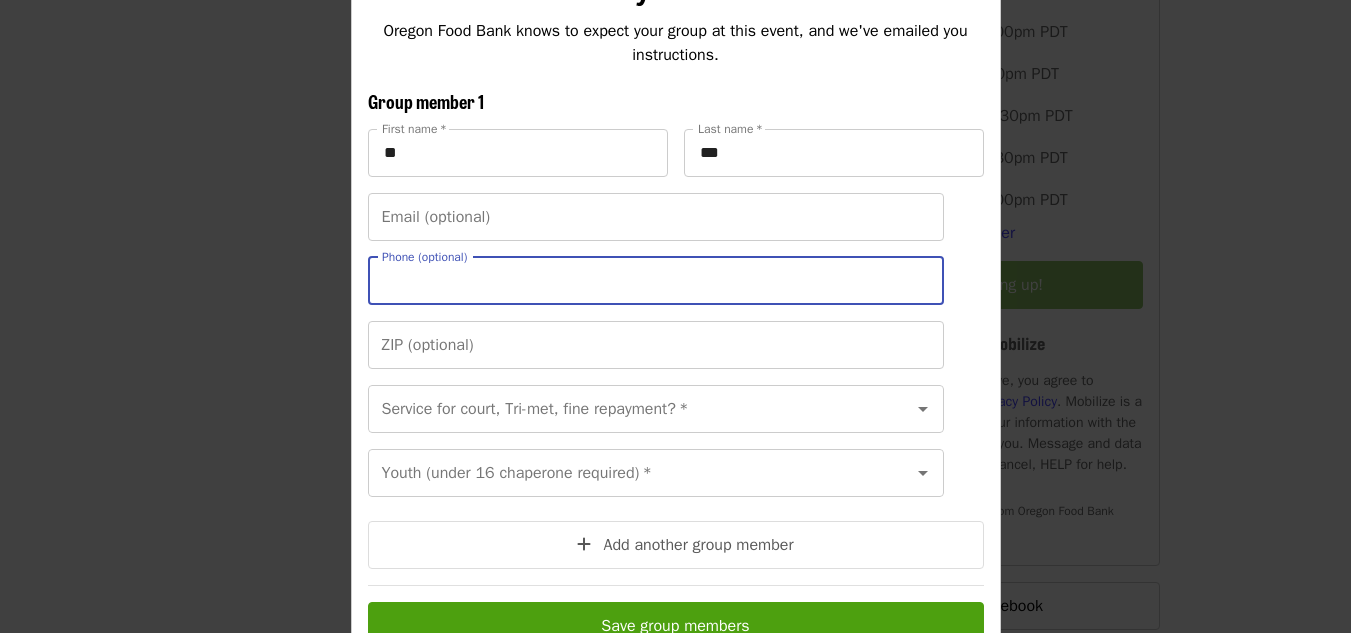 click on "Phone (optional)" at bounding box center [656, 281] 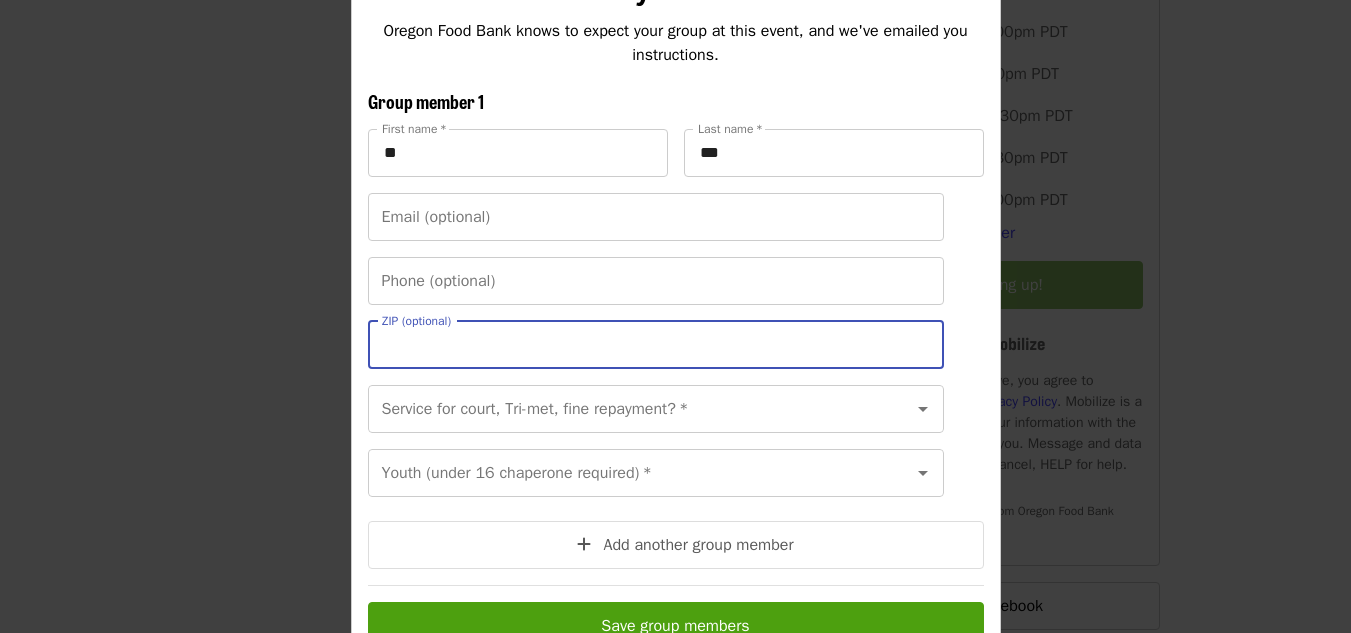 click on "ZIP (optional)" at bounding box center [656, 345] 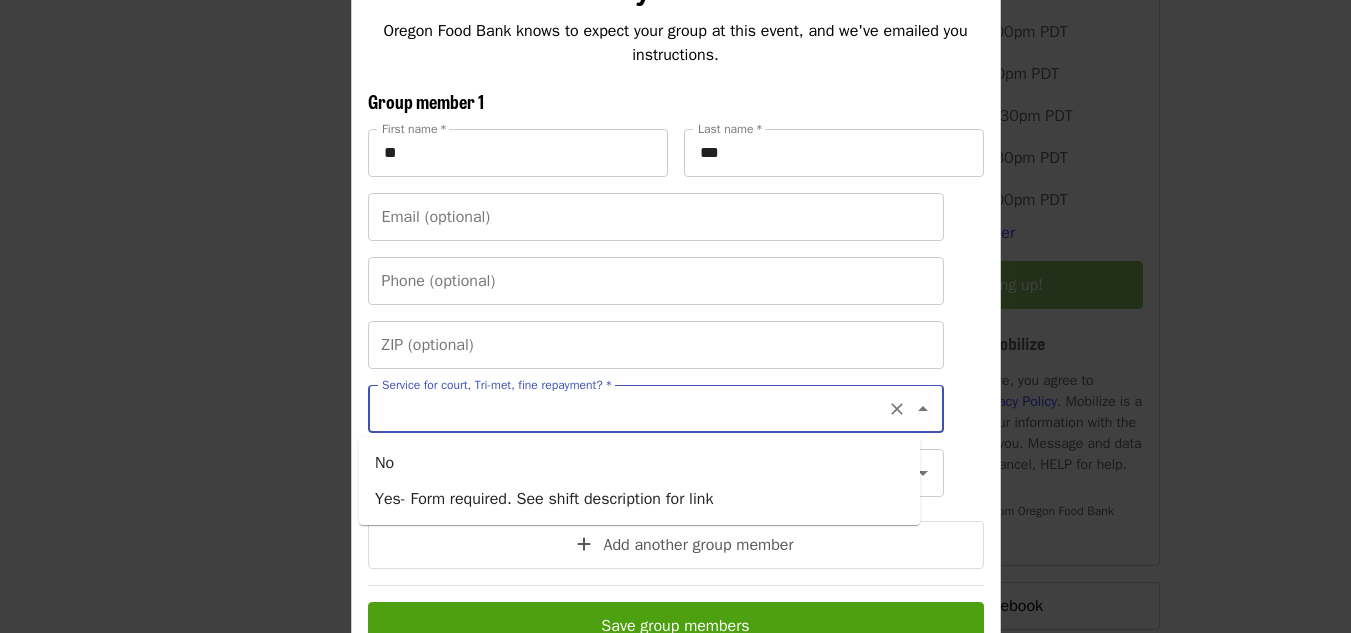 click on "Service for court, Tri-met, fine repayment?   *" at bounding box center (631, 409) 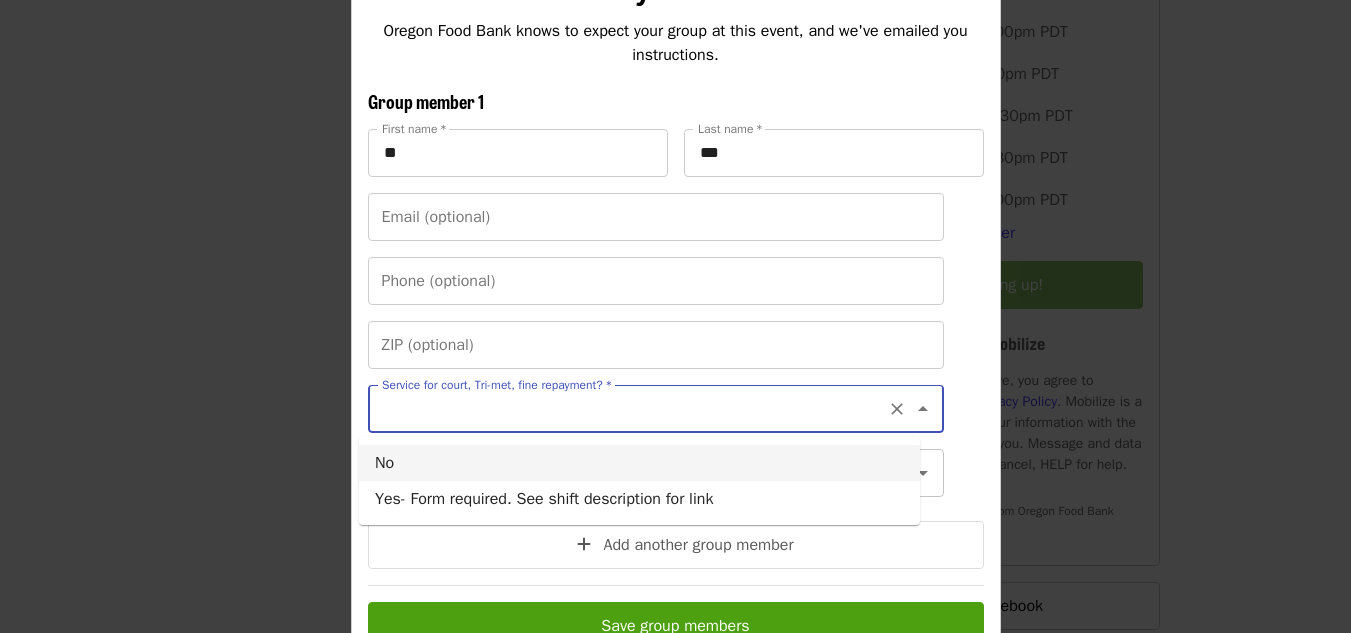 click on "No" at bounding box center [639, 463] 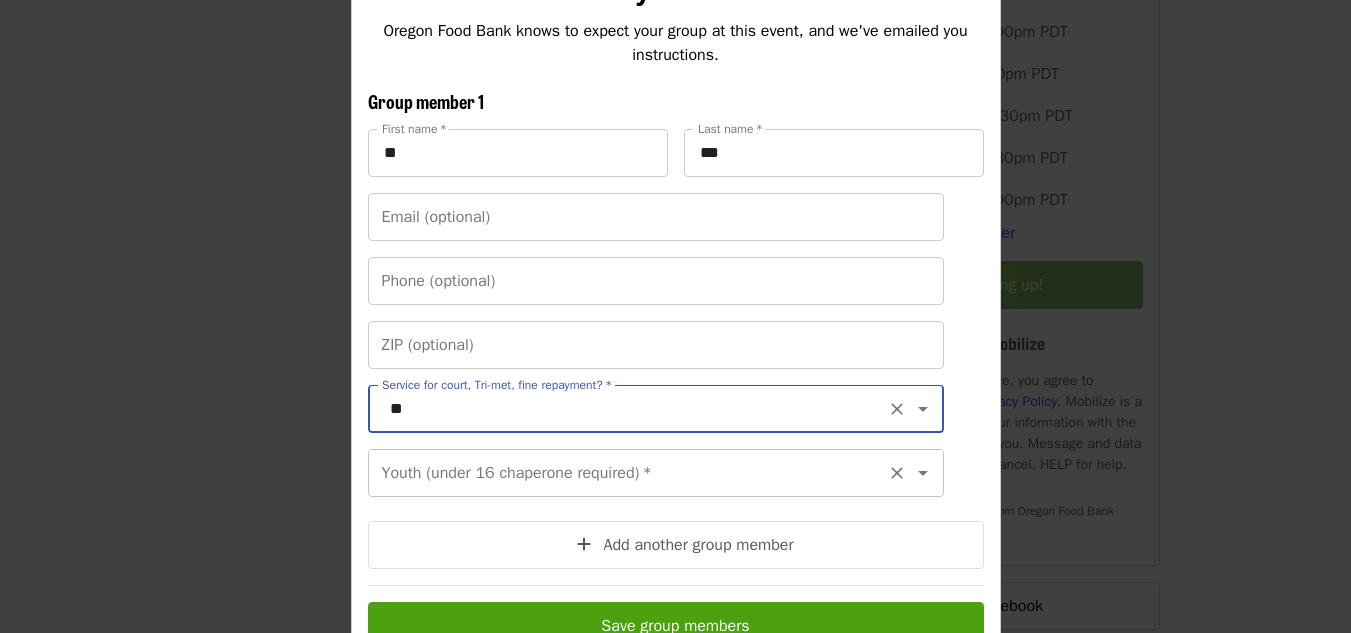 click on "Youth (under 16 chaperone required)   *" at bounding box center (631, 473) 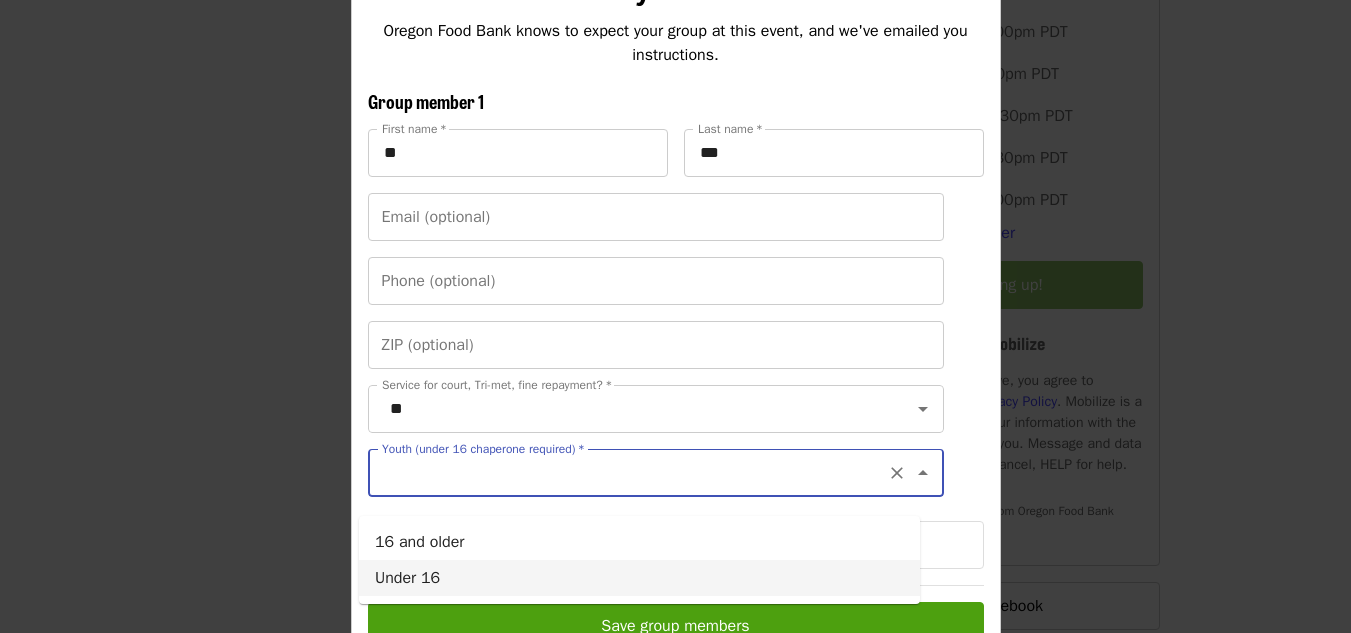 click on "Under 16" at bounding box center (639, 578) 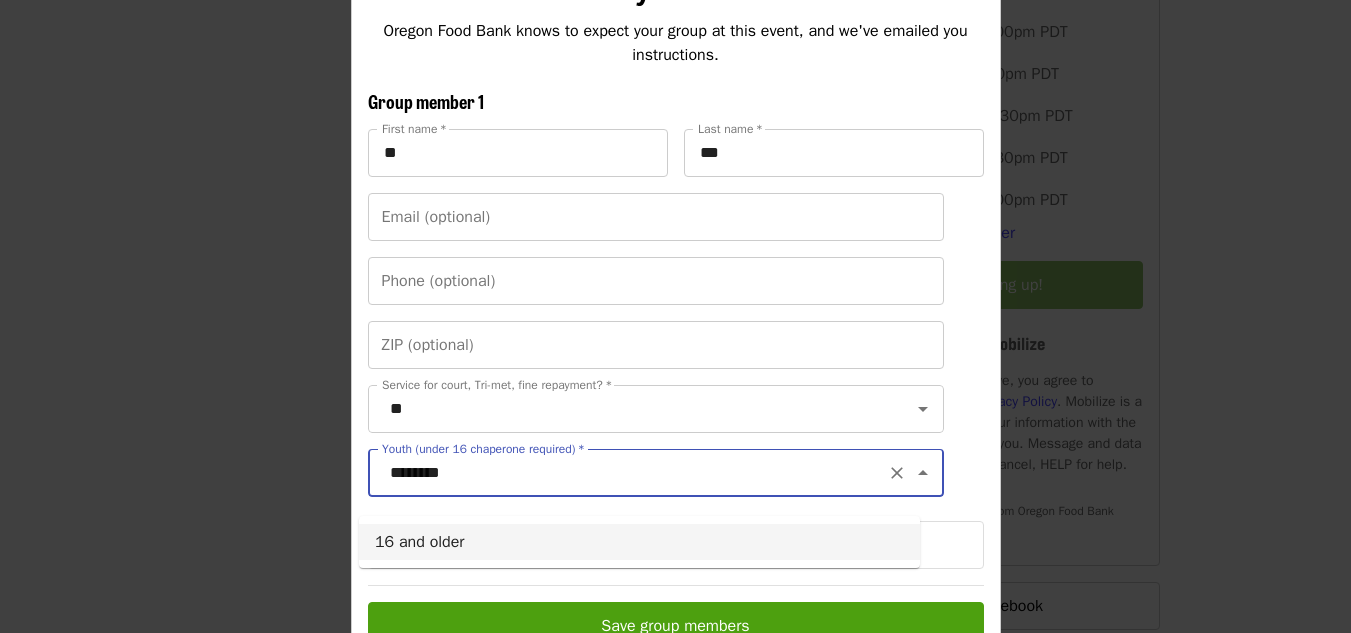 click on "********" at bounding box center (631, 473) 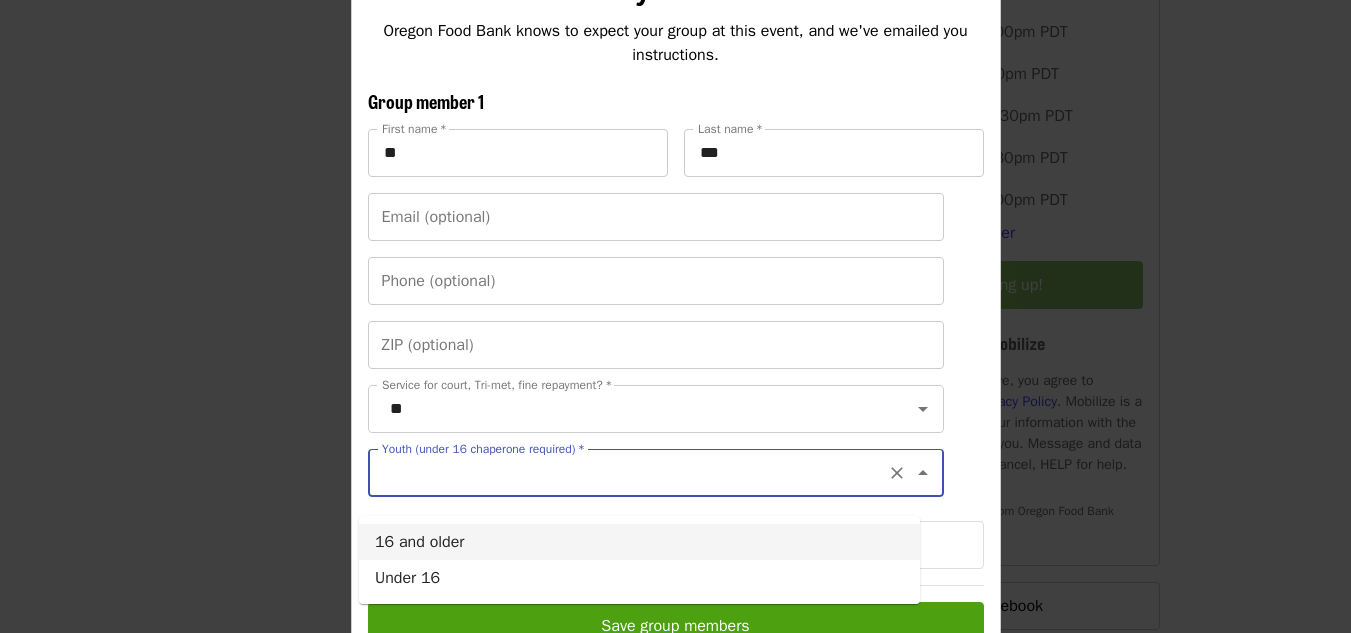 click 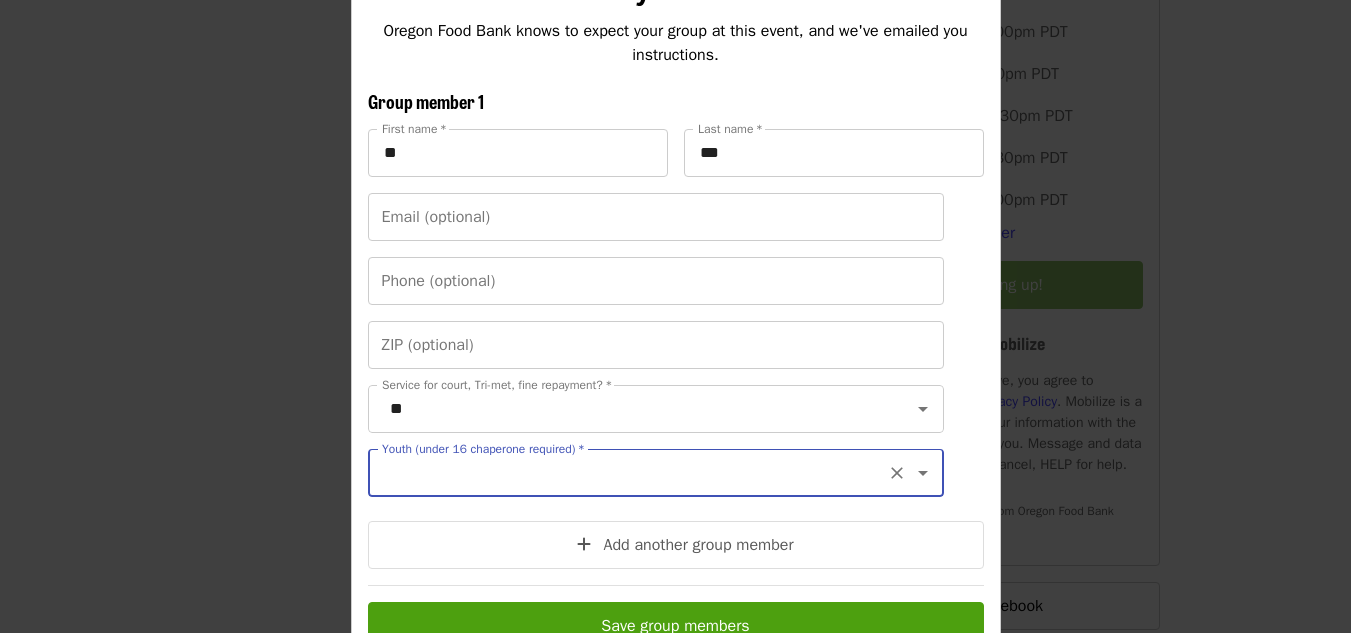 click 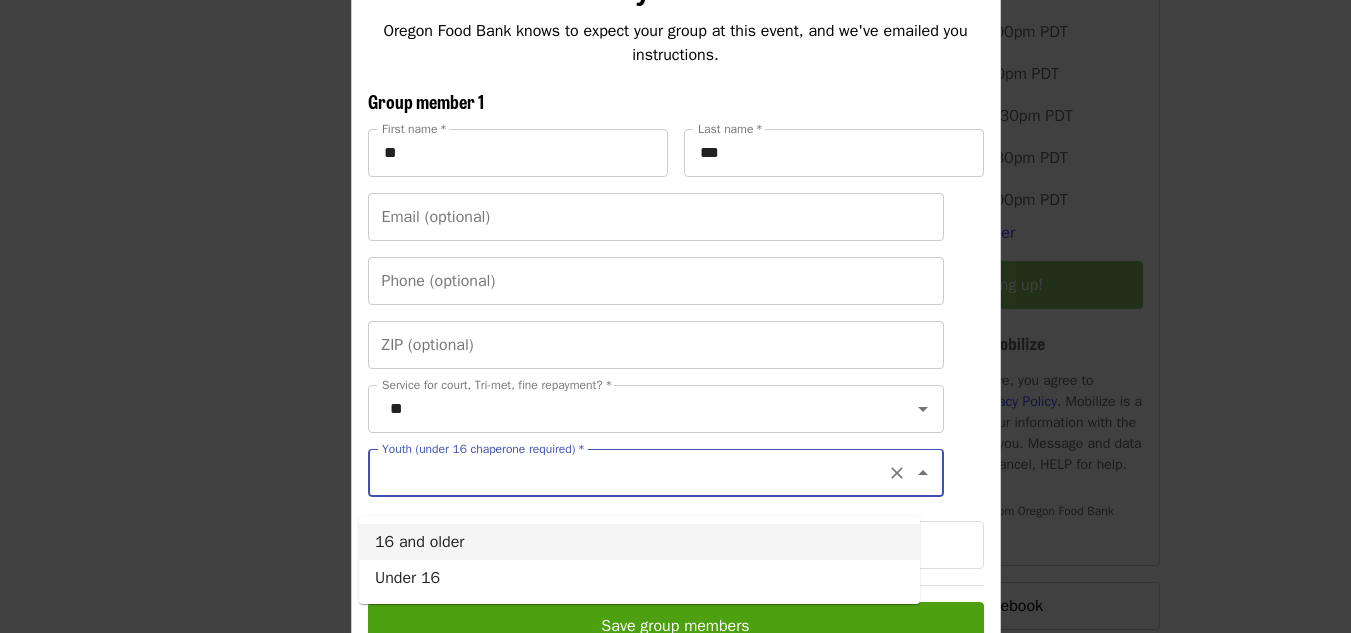 click on "16 and older" at bounding box center [639, 542] 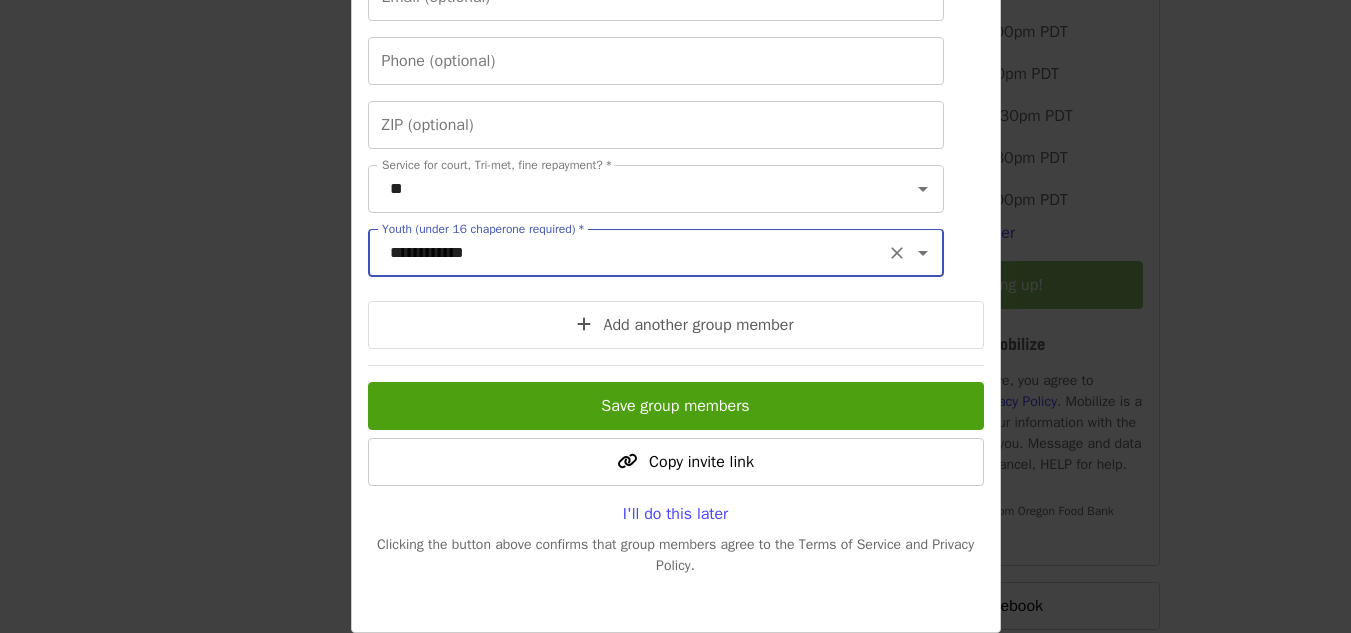scroll, scrollTop: 560, scrollLeft: 0, axis: vertical 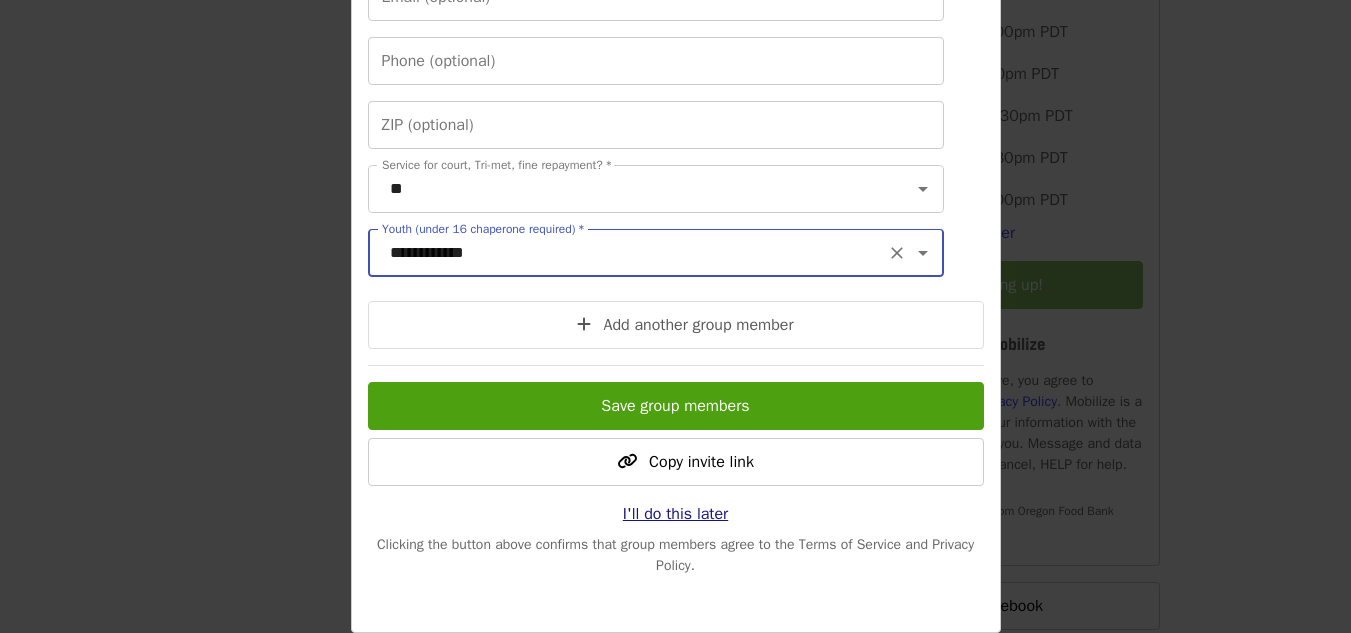 click on "I'll do this later" at bounding box center (675, 514) 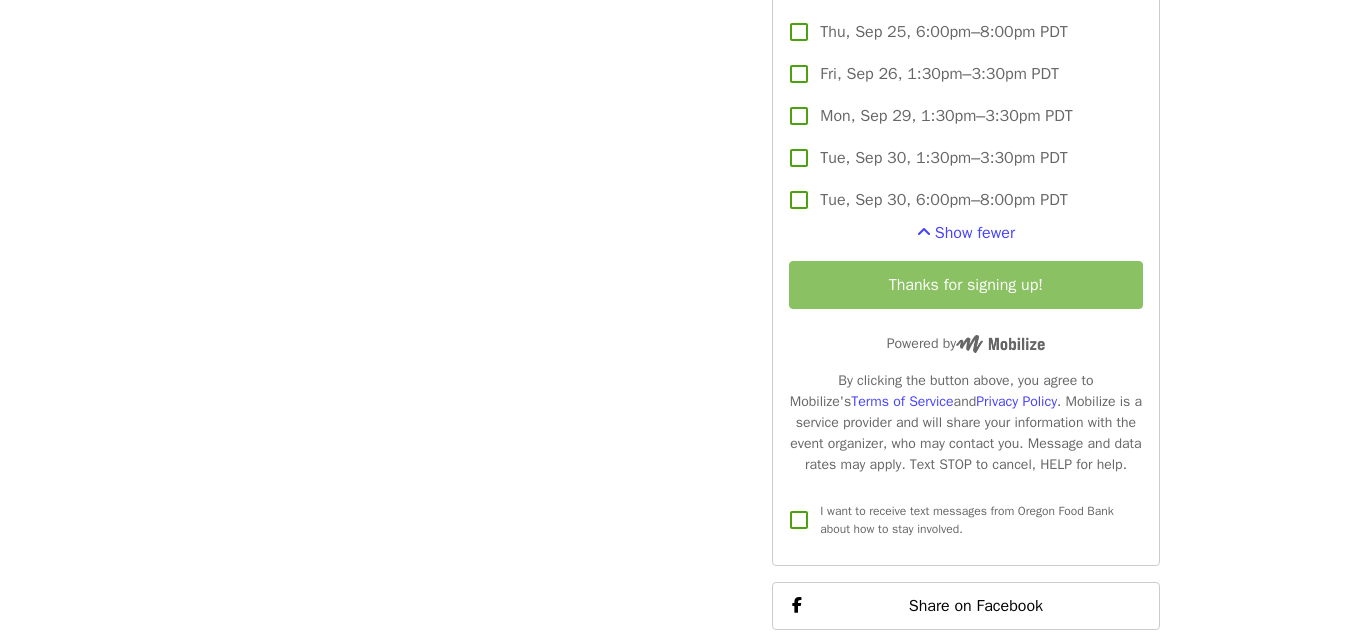 click on "Time Mondays – Saturdays 6pm [TIMEZONE] + 2 more times Location [CITY] Warehouse ([PHONE]) [NUMBER] [STREET] (Bus #70) [CITY], [STATE] [POSTAL_CODE] Map About this event  -- -- -- READ BEFORE CONTINUING-- -- -:
One person per Email:  Signups submitted for the same shift using the same email creates an error and is only recorded once in Mobilize; even though you receive a confirmation email for each person registered. To register multiple people, please sign up as a group.  How-to: Sign up Friends/Family with No Email
Available Times:  In the list of available times, you may see some that show a number of spots left (ex: 5 spots left.) This appears when there are a small amount of spots left in a shift. If you do not see red text below a shift time, there is still room in that shift. Once a shift is full, it no longer shows up on this list.
Volunteer Expectations: Volunteer Agreement Policy
Inclement weather:
Dress Code for food/people safety:
Temperature in Food Repack/Sort shifts:" at bounding box center [470, -1294] 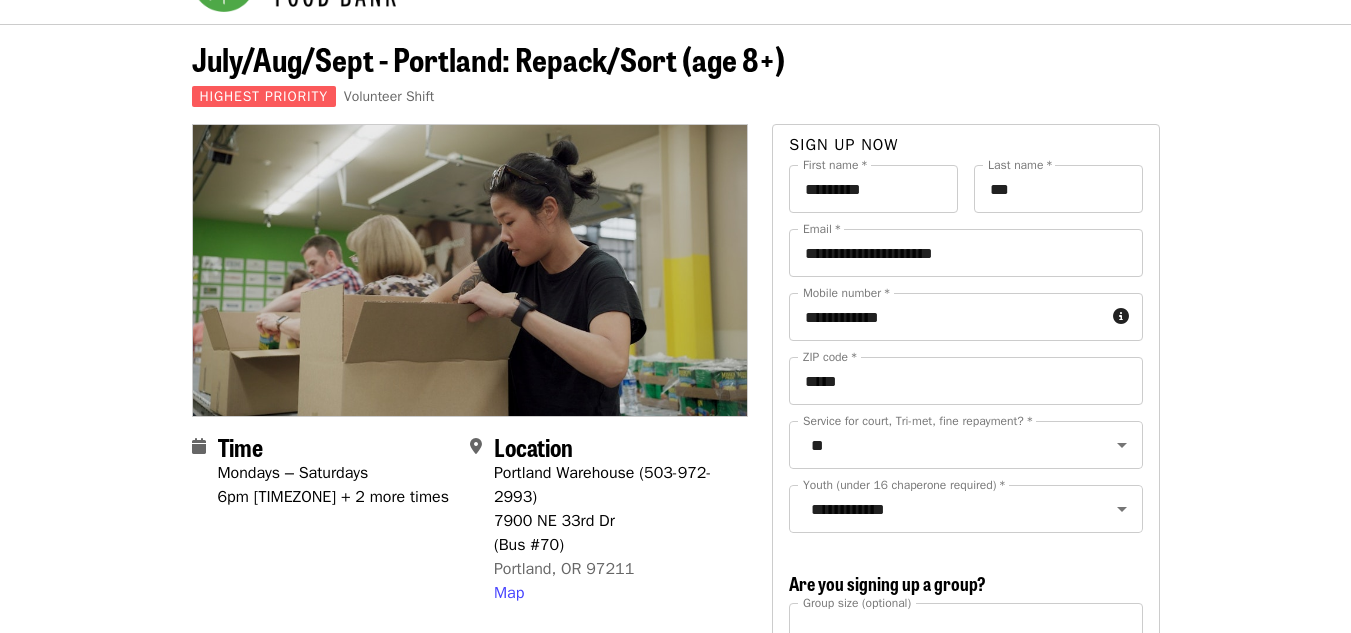 scroll, scrollTop: 0, scrollLeft: 0, axis: both 